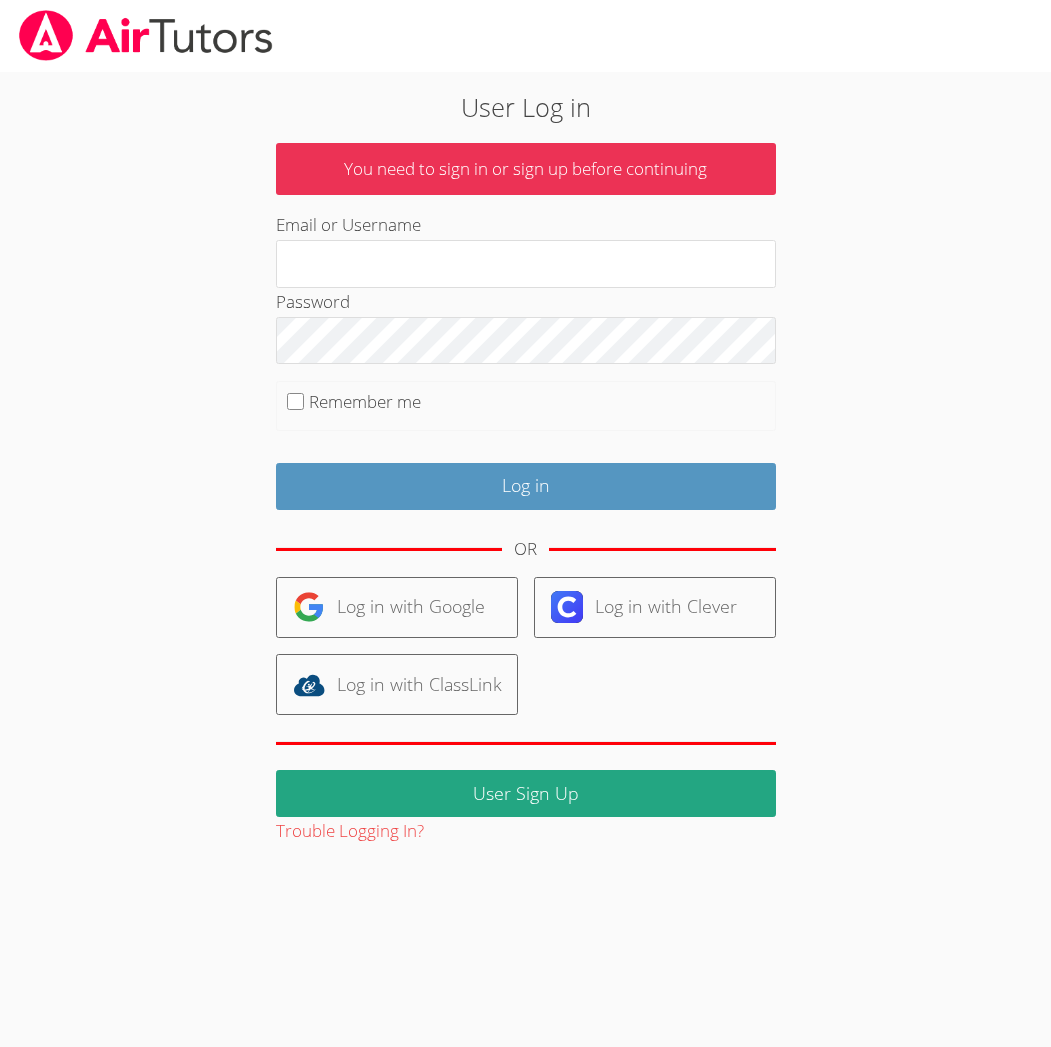 scroll, scrollTop: 0, scrollLeft: 0, axis: both 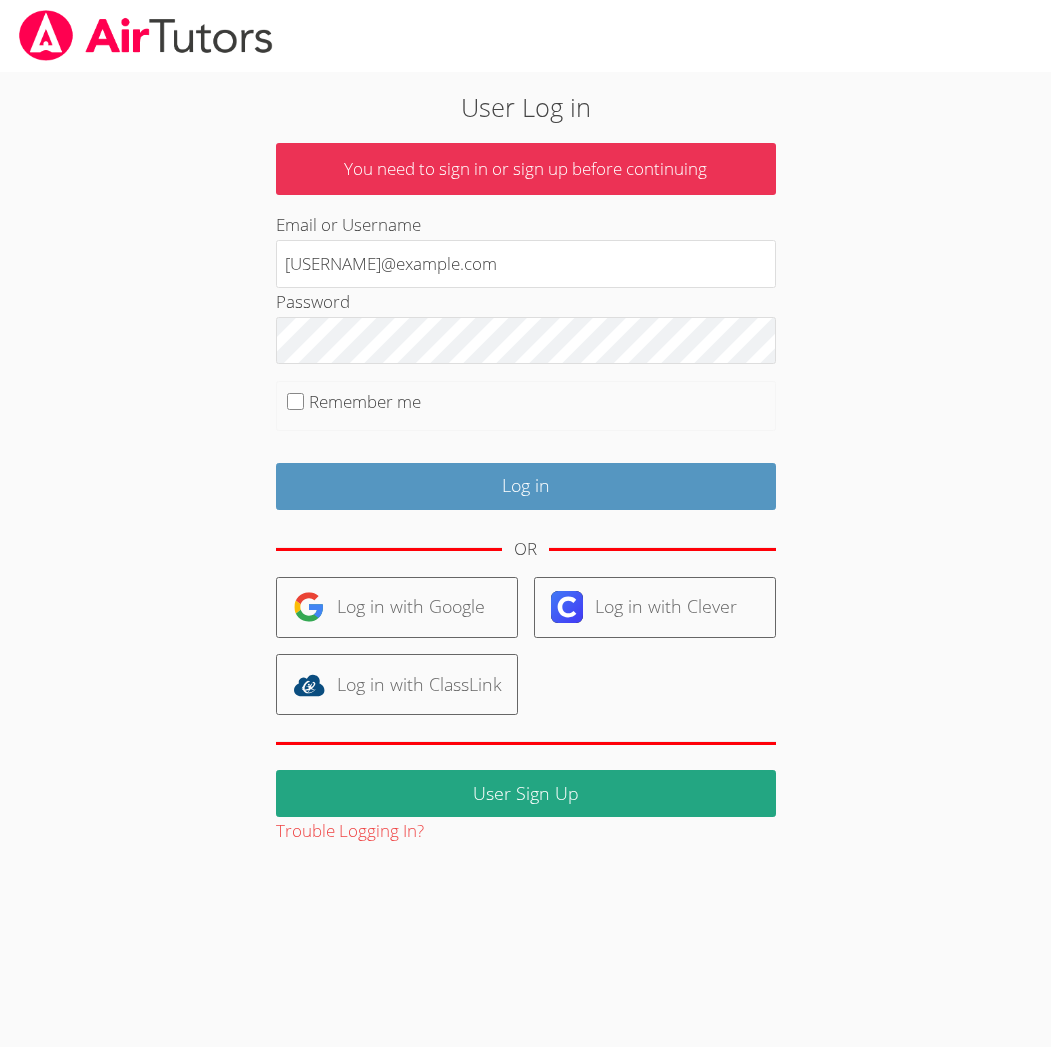 click on "Remember me" at bounding box center [365, 401] 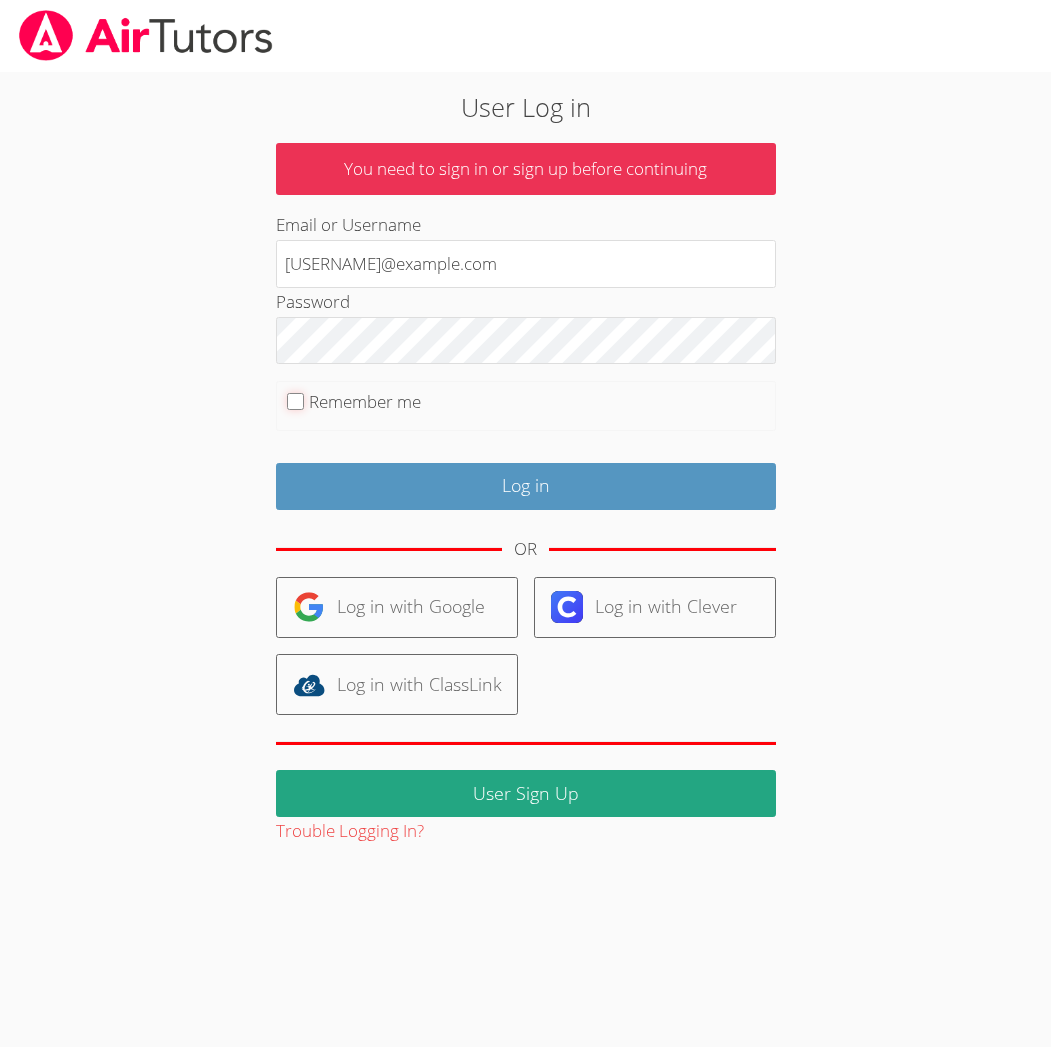 checkbox on "true" 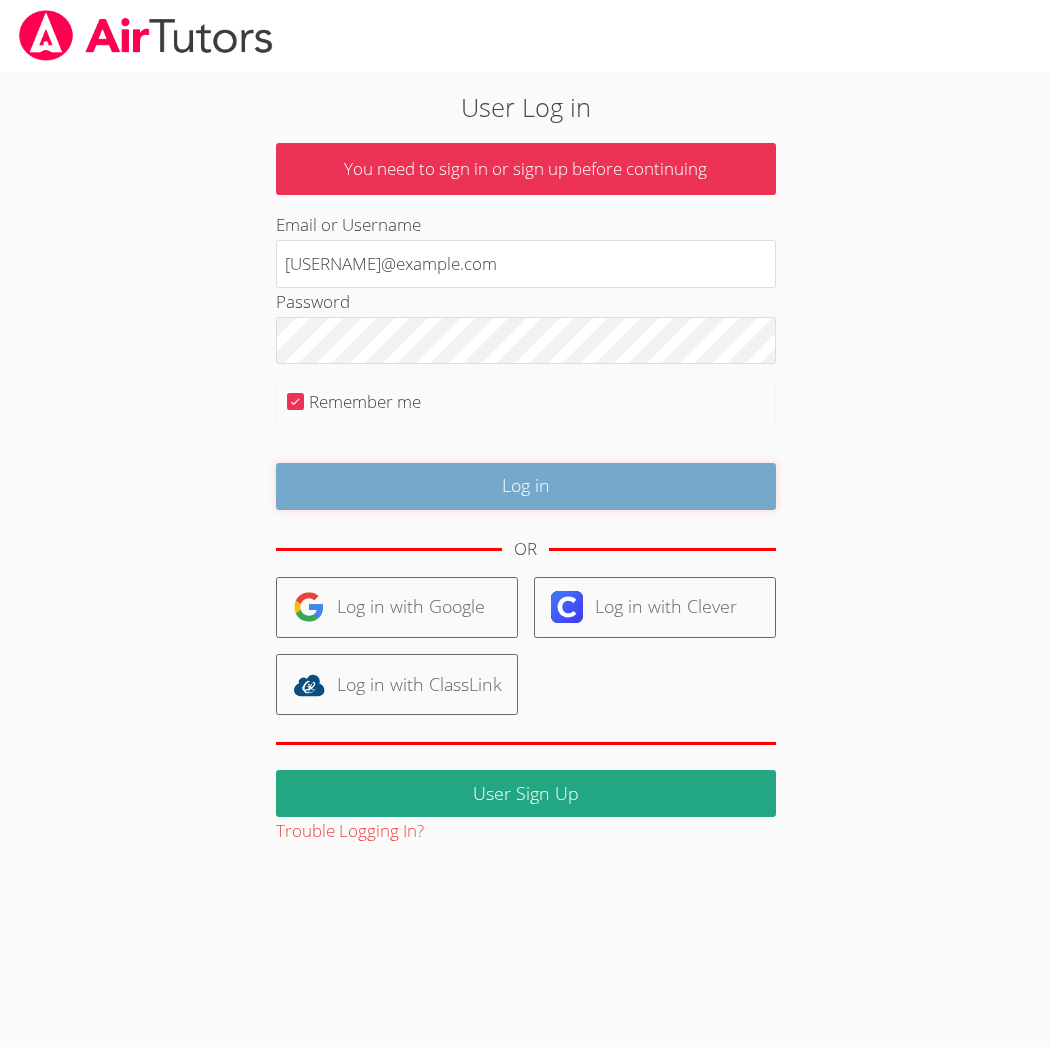 click on "Log in" at bounding box center [526, 486] 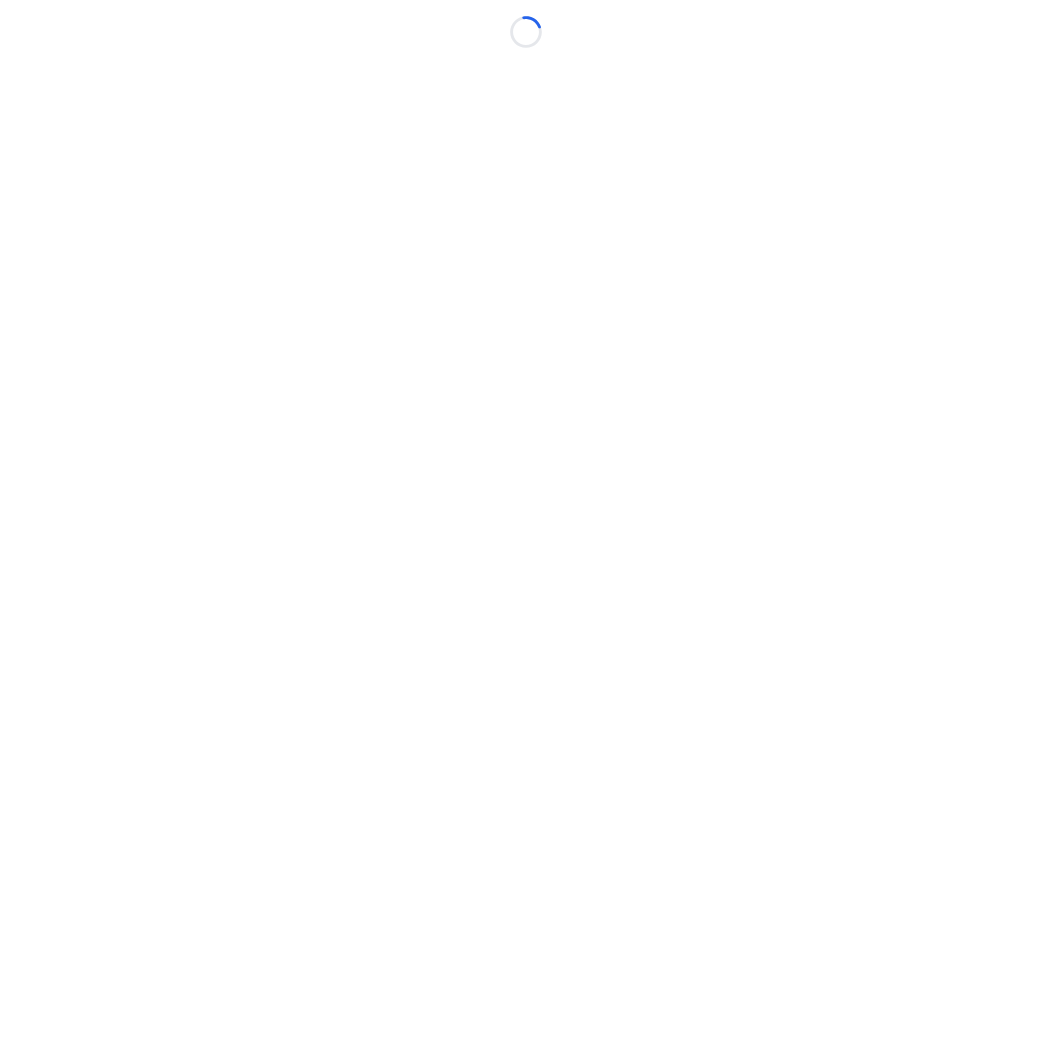 scroll, scrollTop: 0, scrollLeft: 0, axis: both 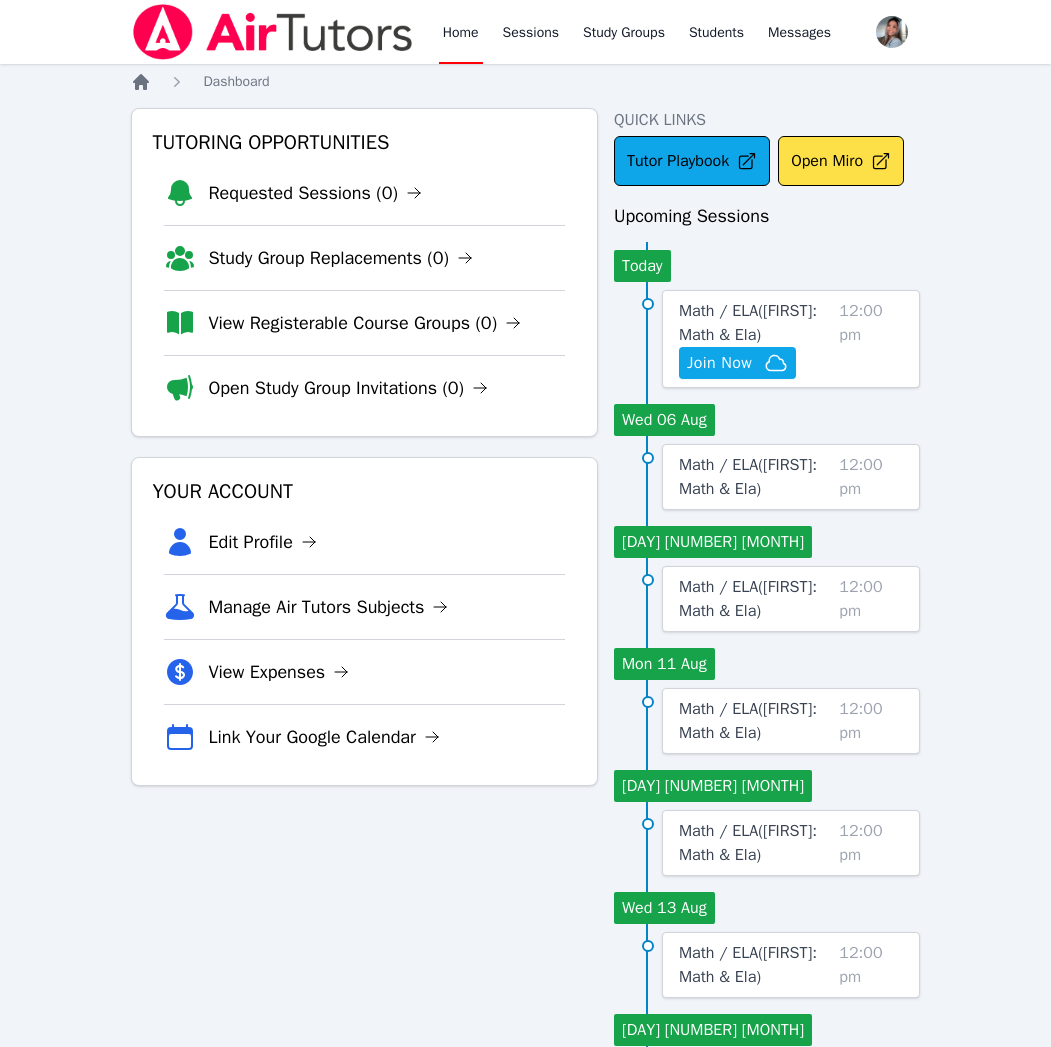 click 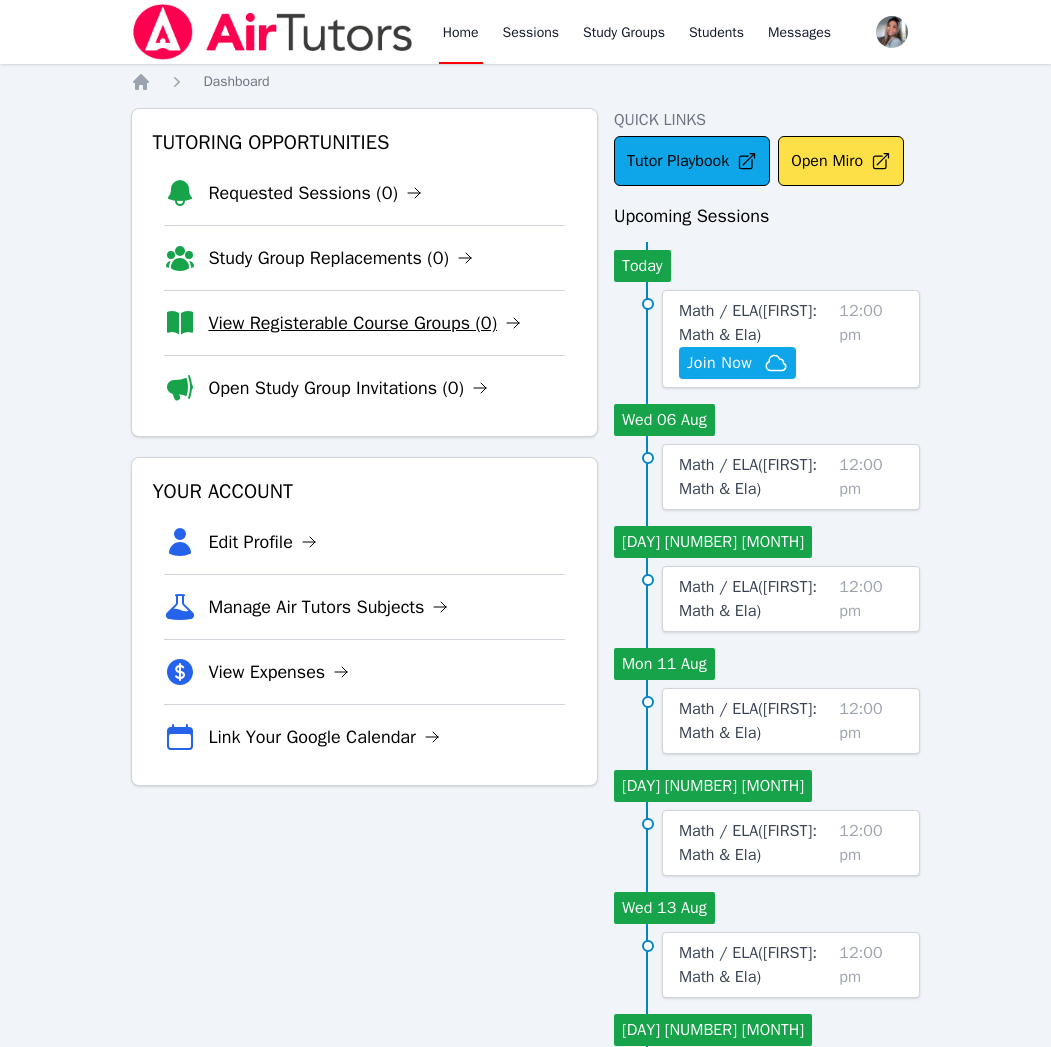 click on "View Registerable Course Groups (0)" at bounding box center (364, 323) 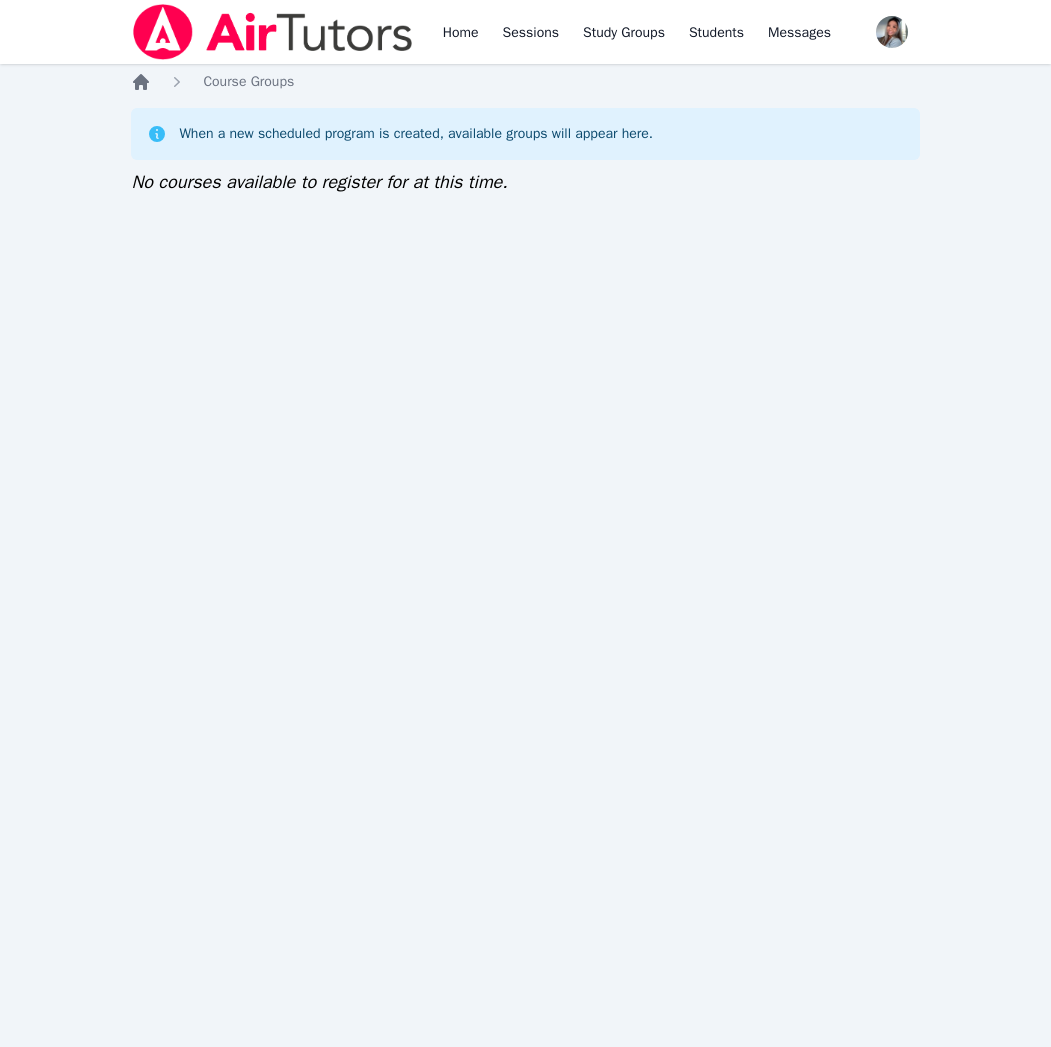 click 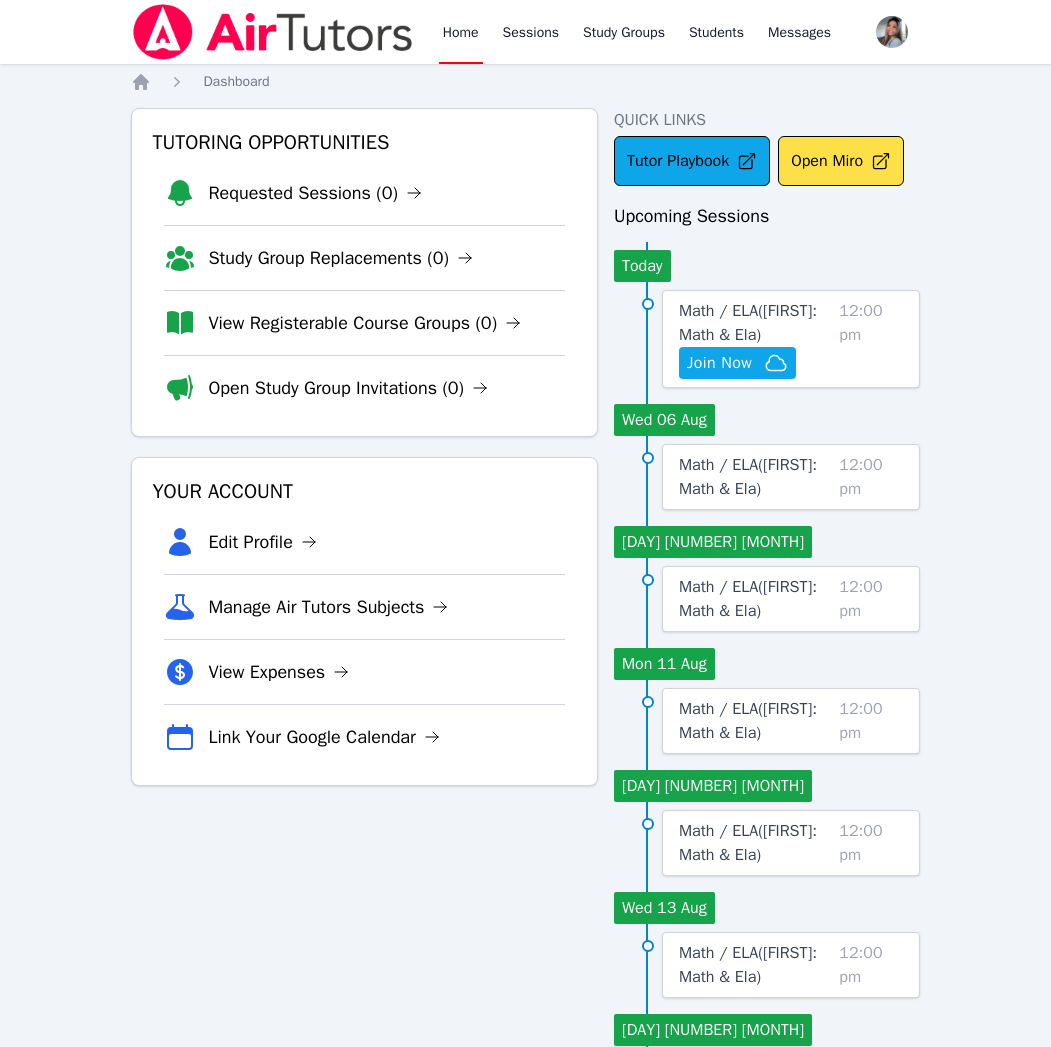 click on "Math / ELA  ( Raven: Math & Ela )" at bounding box center [748, 323] 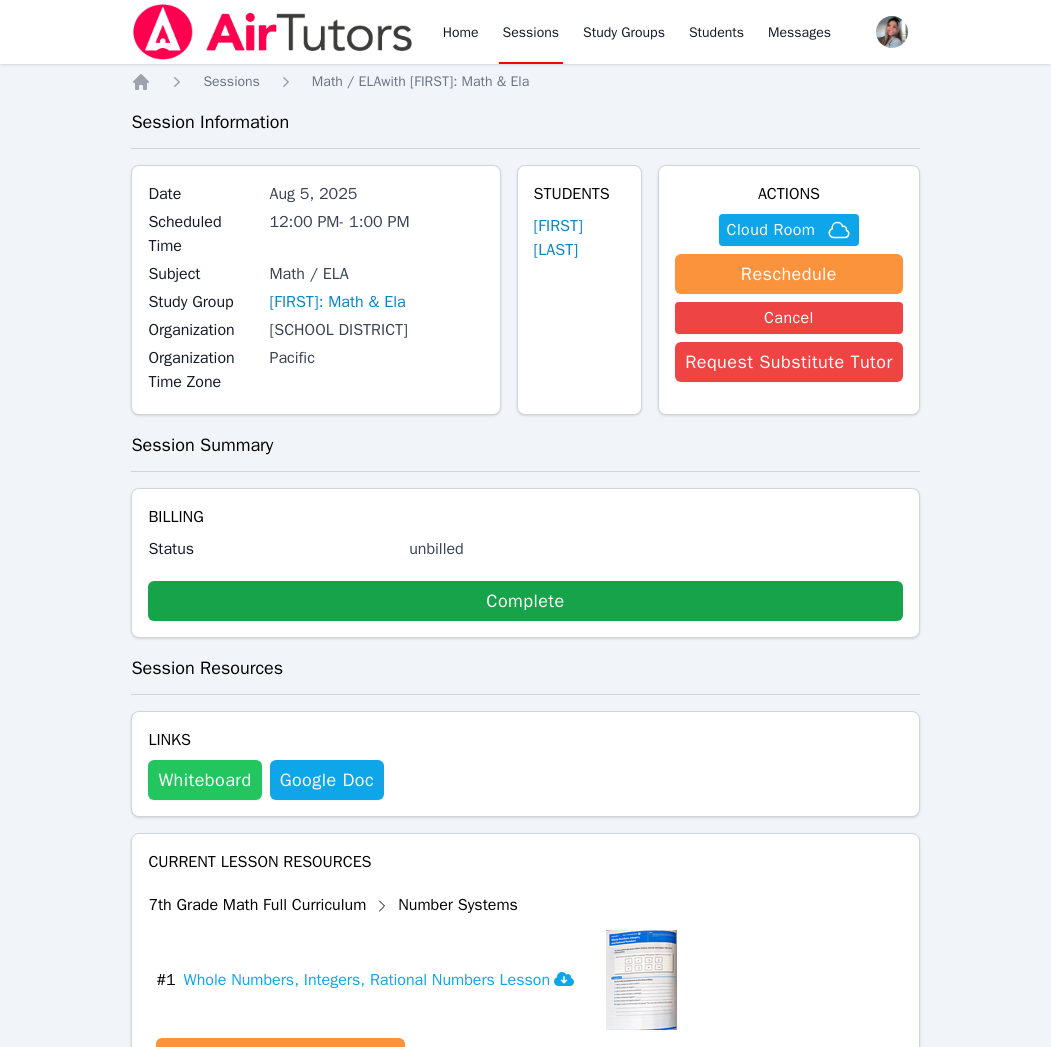 click on "Whiteboard" at bounding box center (204, 780) 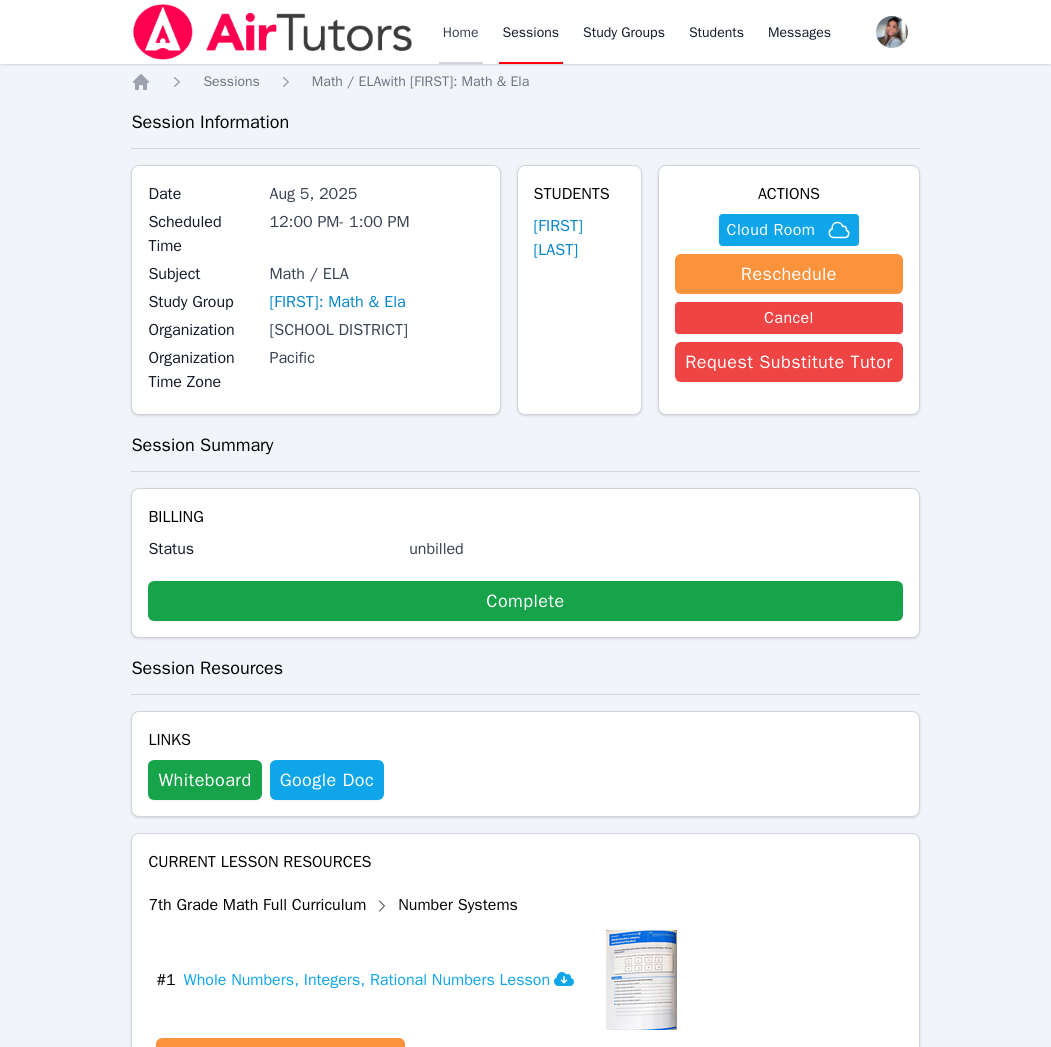 click on "Home" at bounding box center (461, 32) 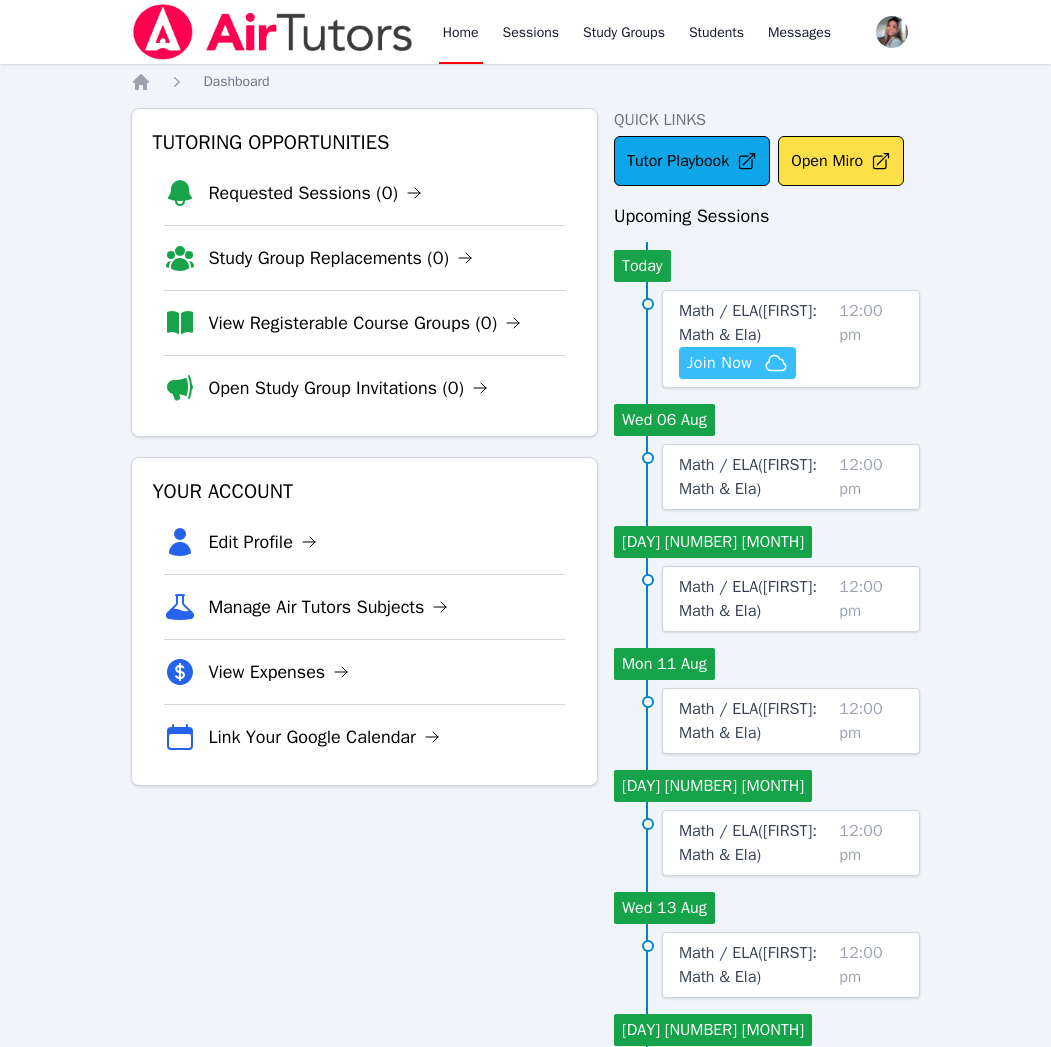 click on "Join Now" at bounding box center [719, 363] 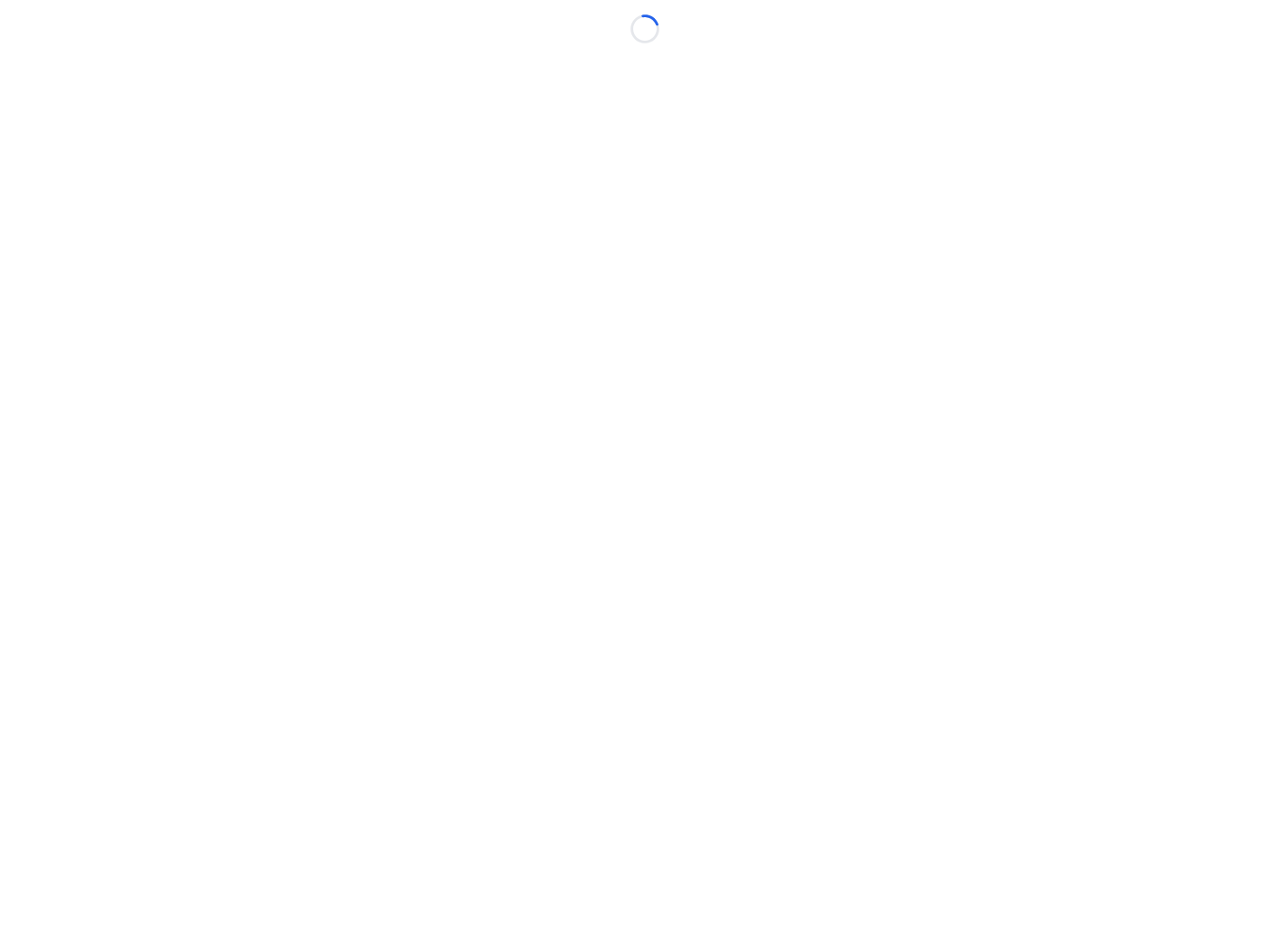 scroll, scrollTop: 0, scrollLeft: 0, axis: both 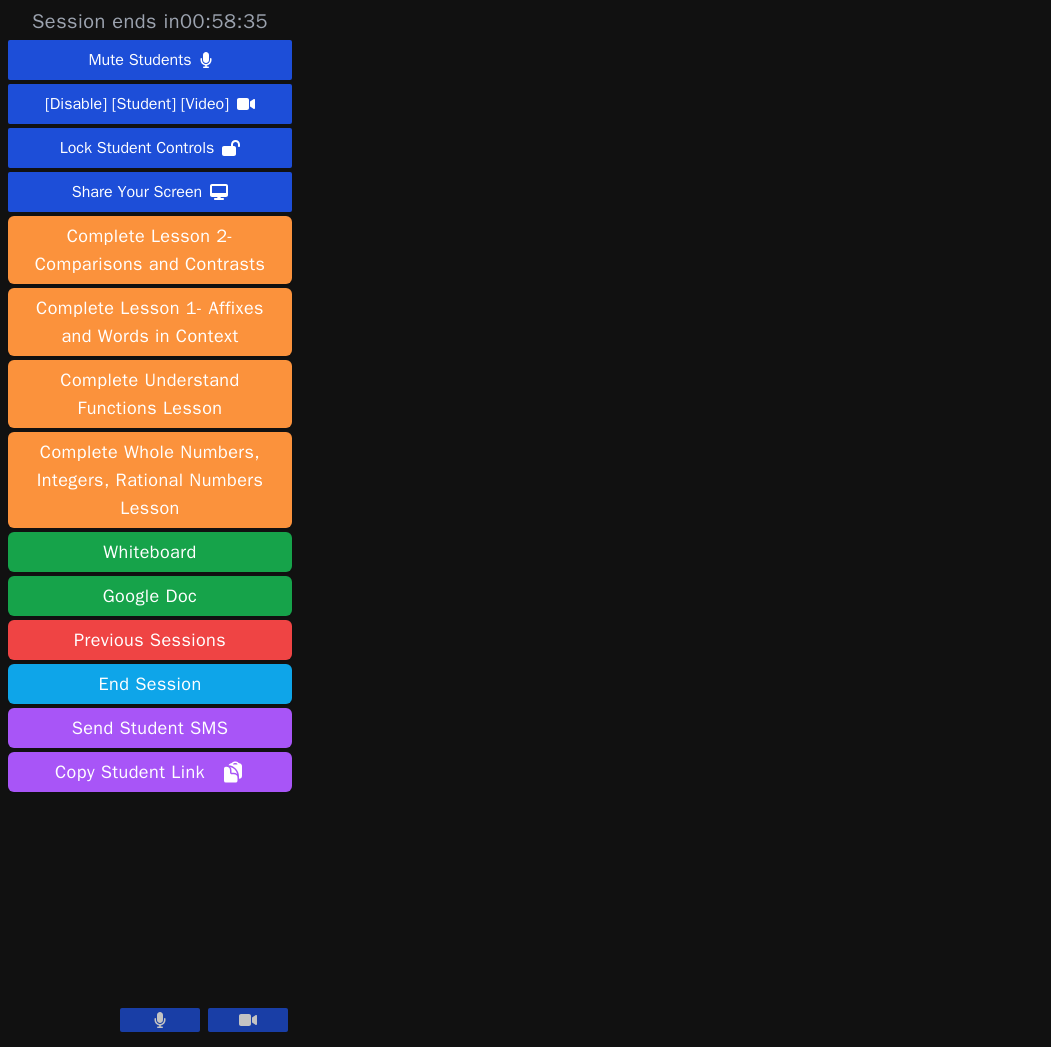 click at bounding box center [160, 1020] 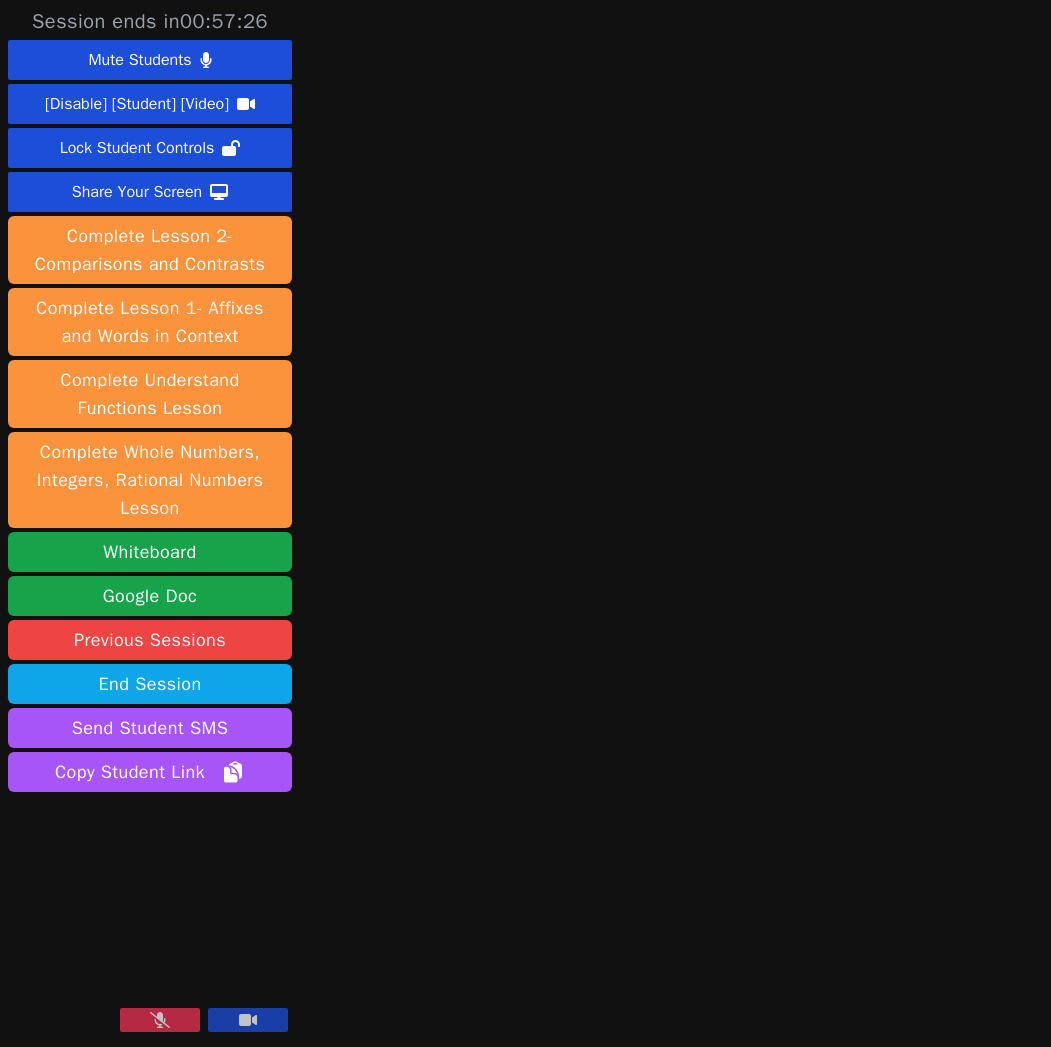 click at bounding box center (160, 1020) 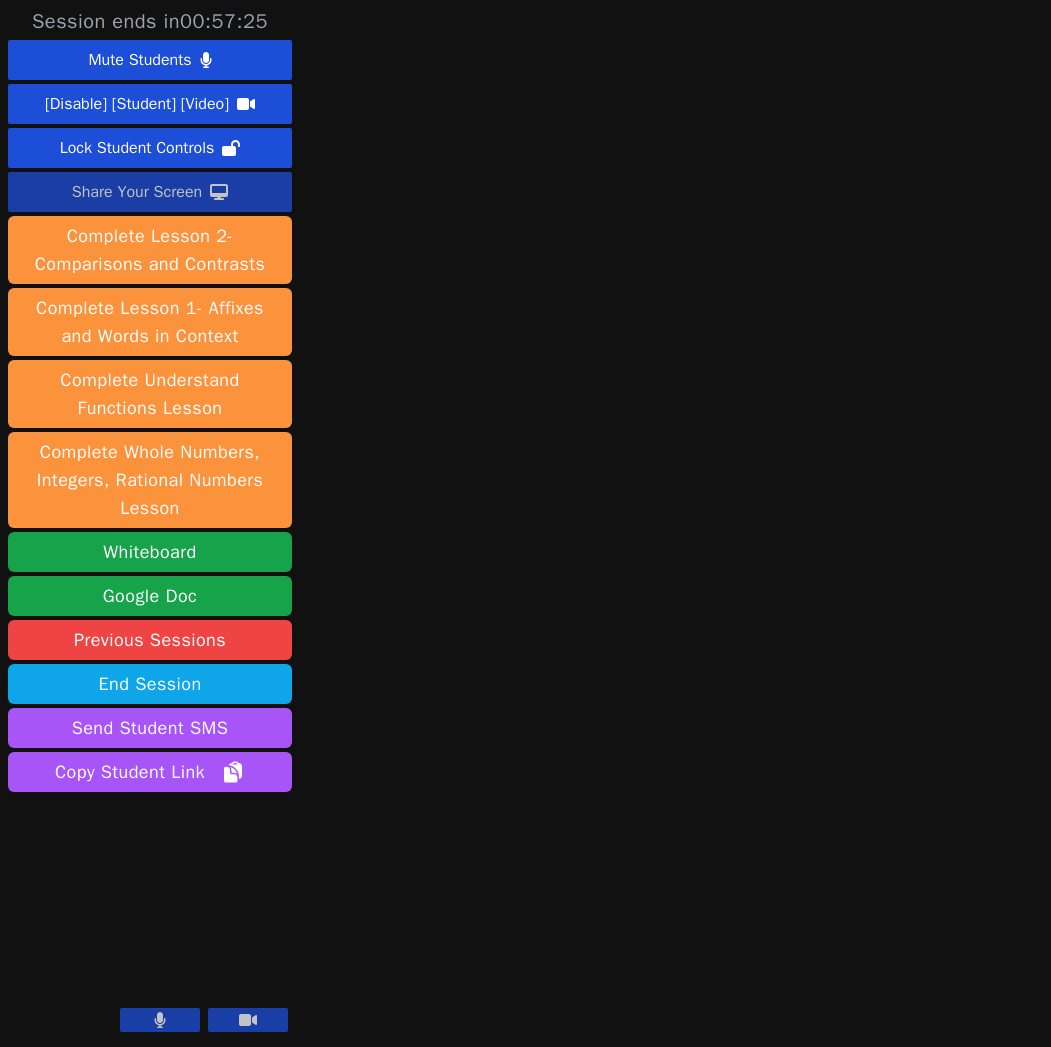 click on "Share Your Screen" at bounding box center [137, 192] 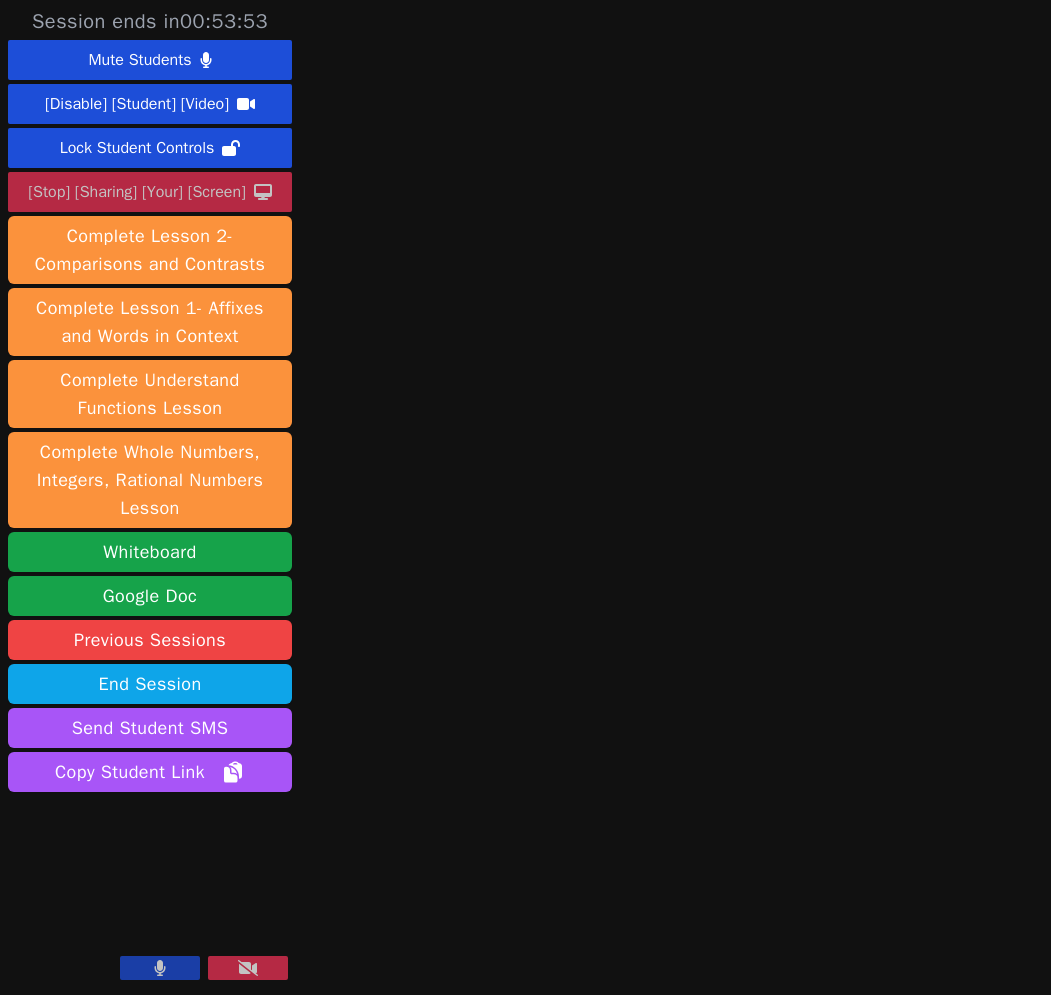 click at bounding box center (248, 968) 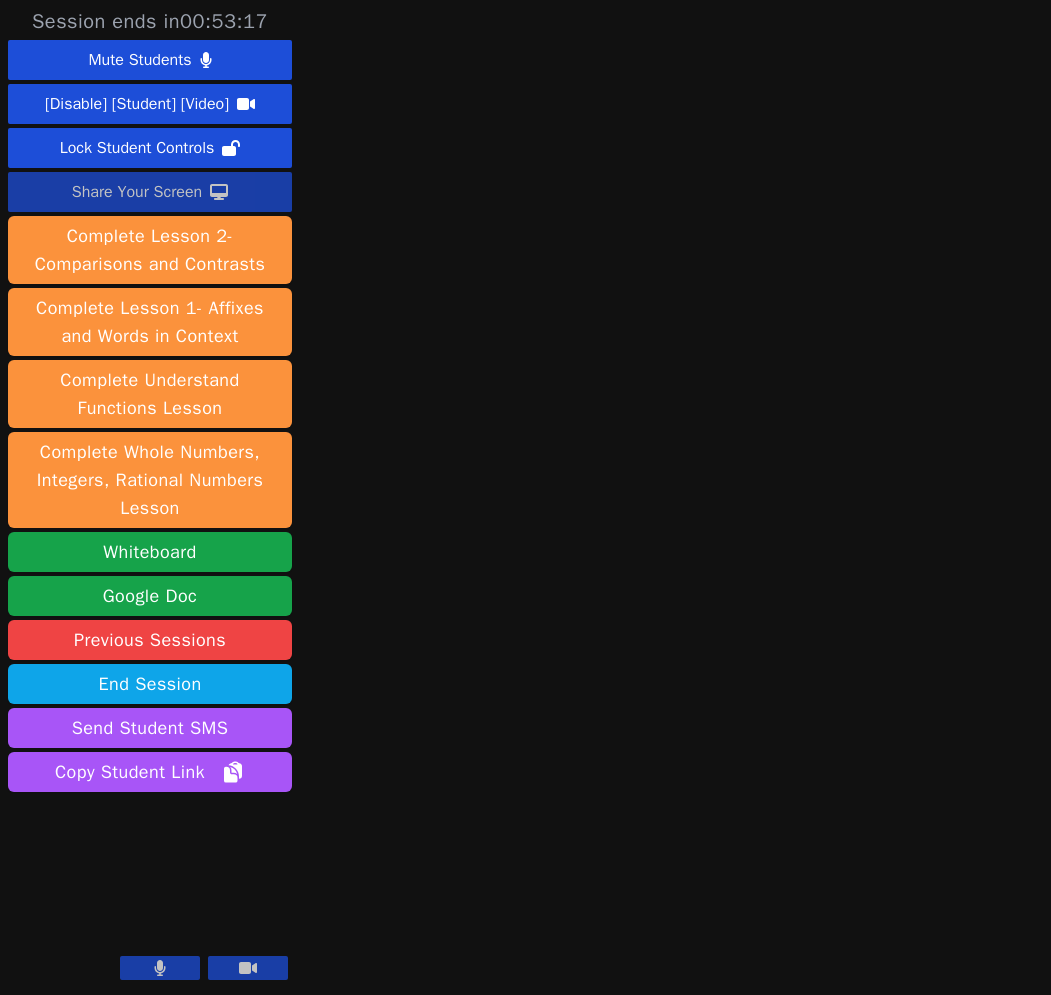click at bounding box center (160, 968) 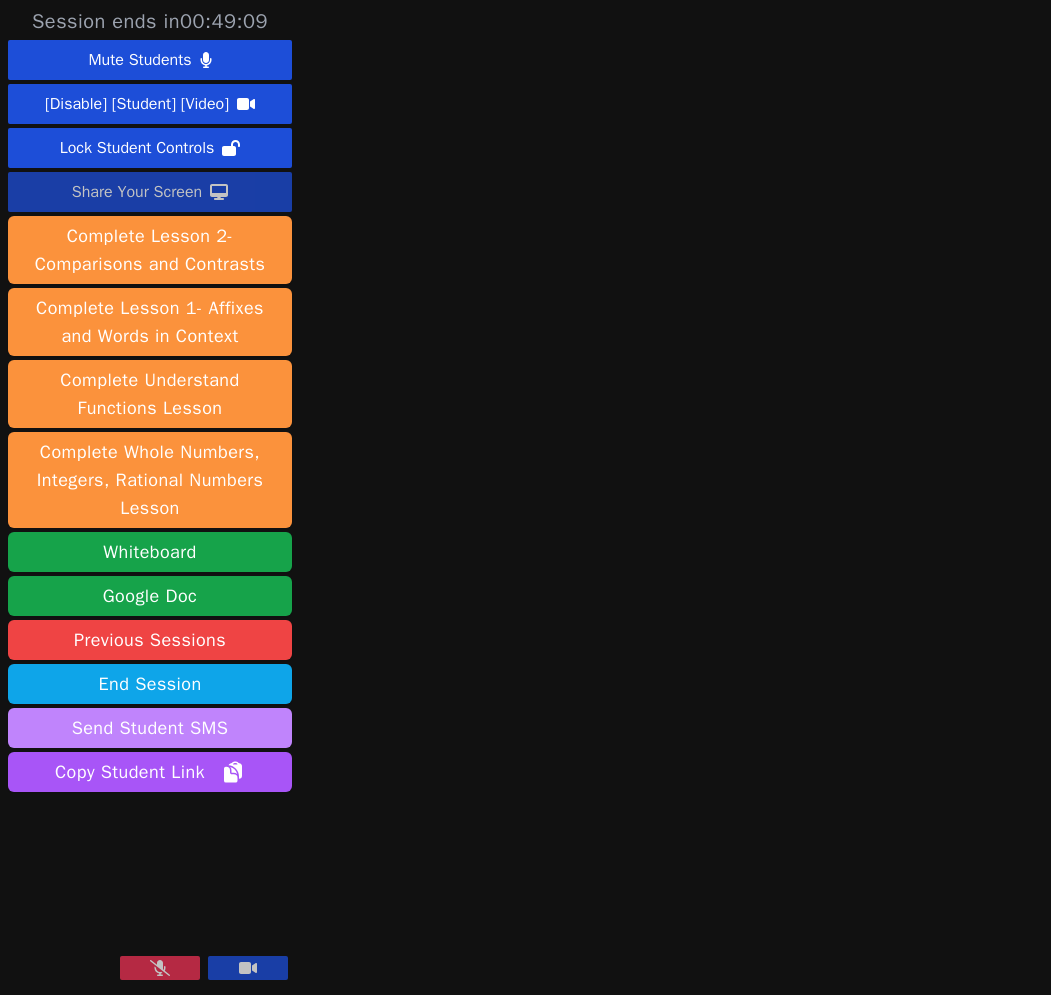 click on "Send Student SMS" at bounding box center (150, 728) 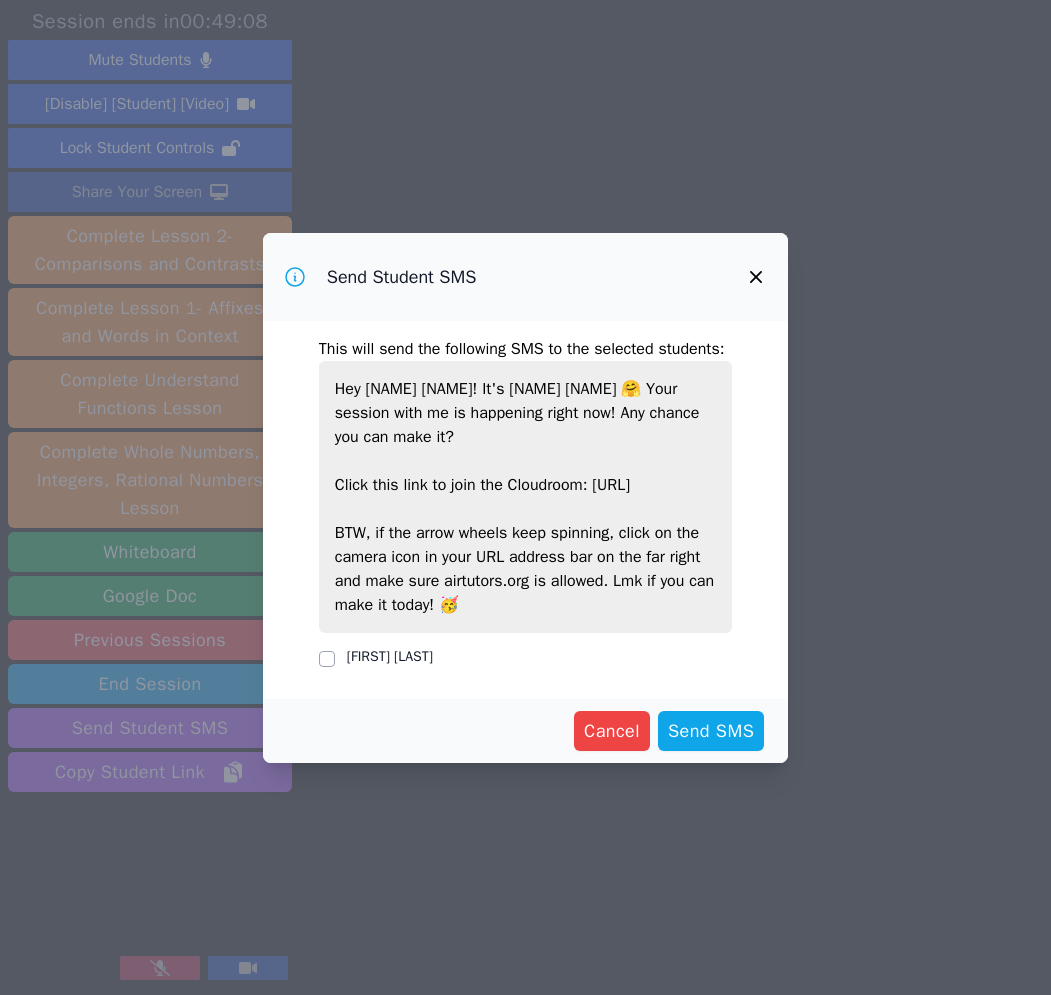 click on "[FIRST] [LAST]" at bounding box center [390, 656] 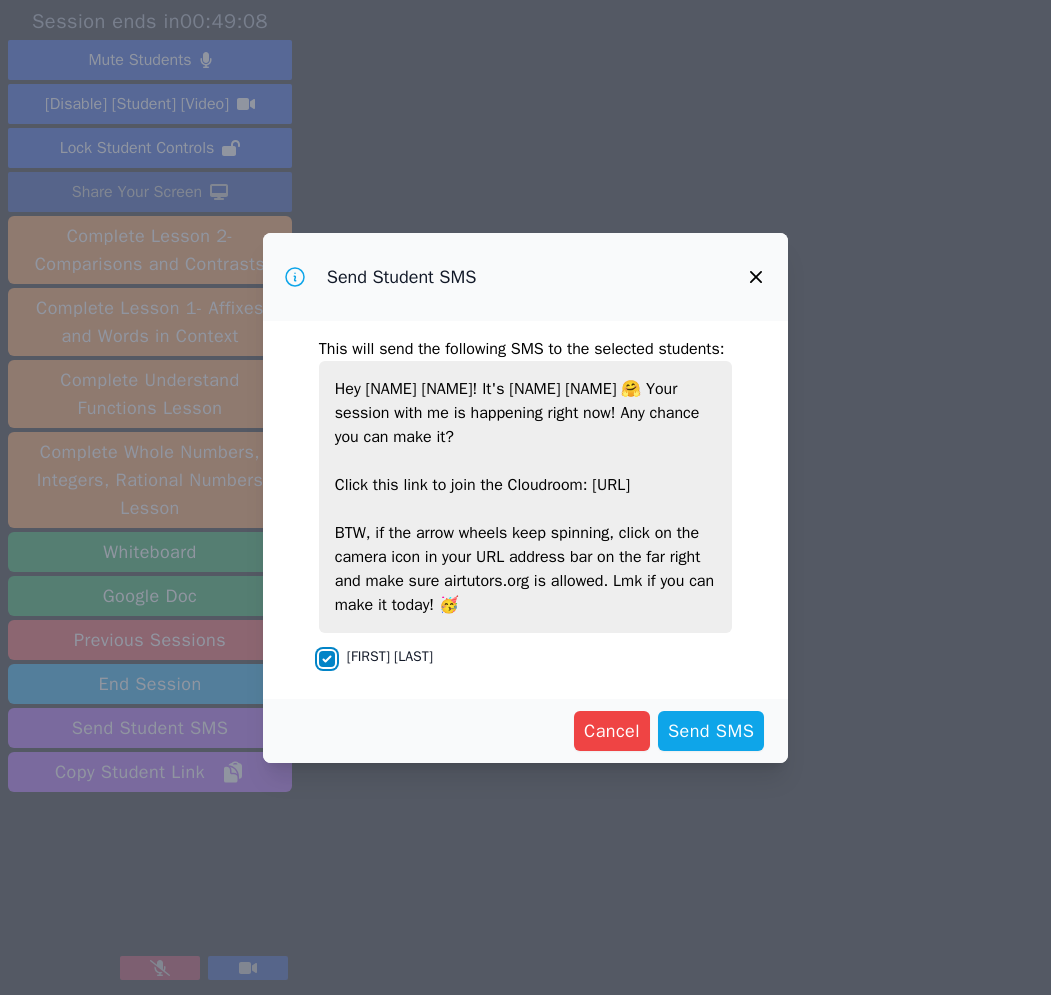 checkbox on "true" 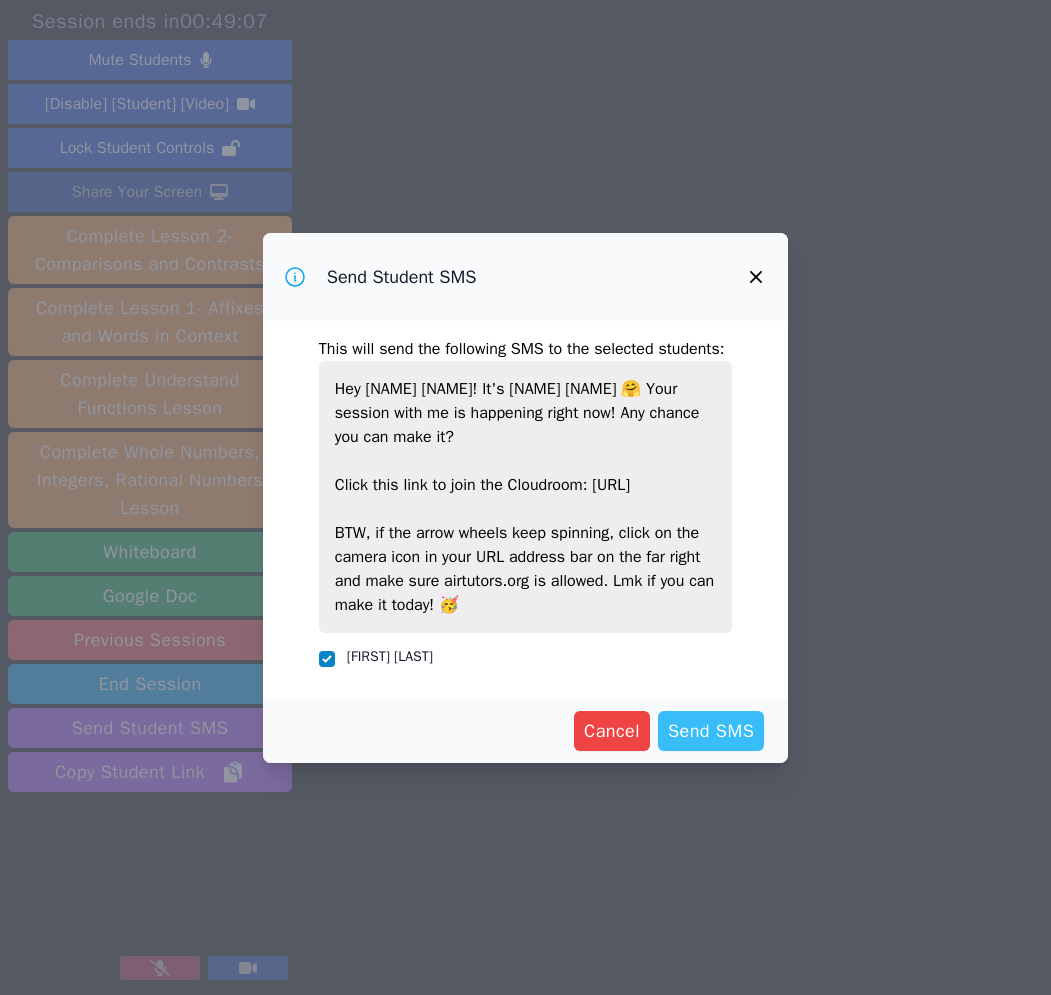 click on "Send SMS" at bounding box center [711, 731] 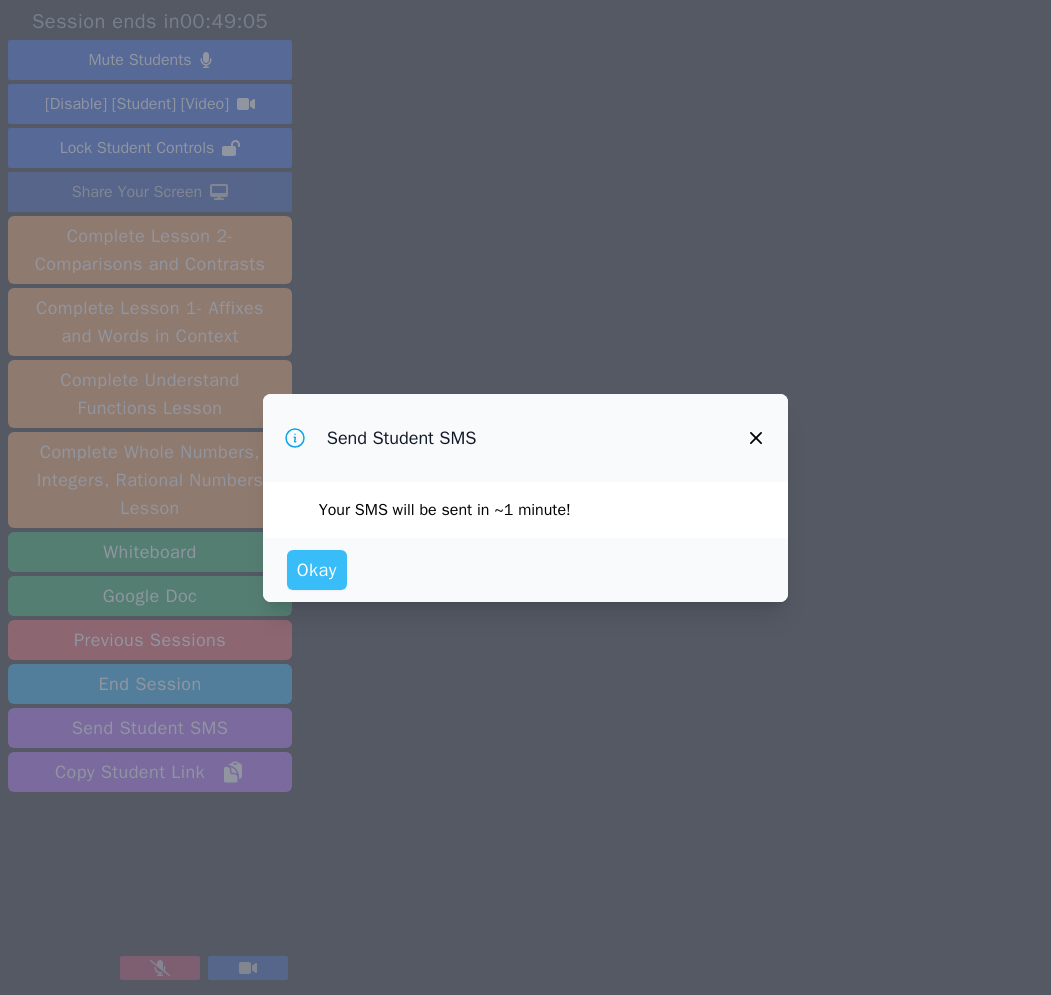 click on "Okay" at bounding box center [317, 570] 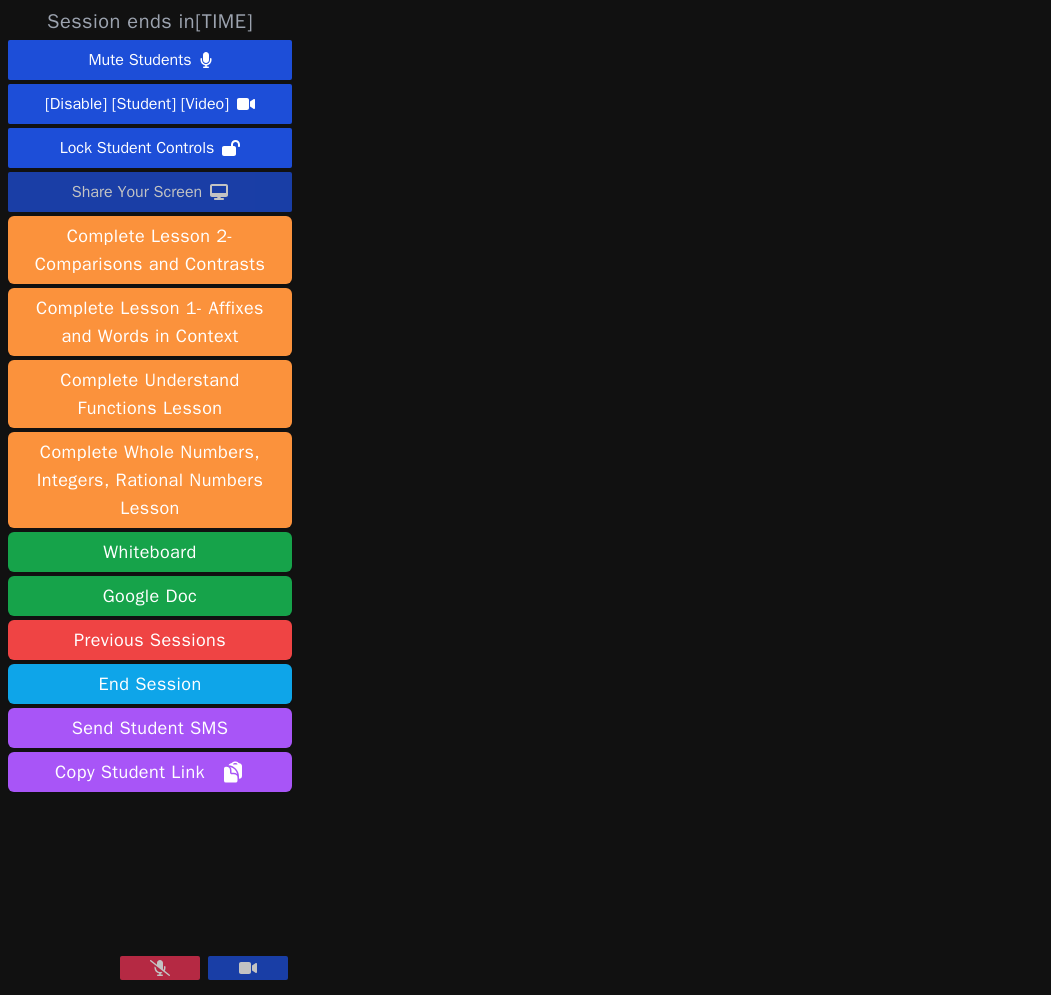 click at bounding box center [160, 968] 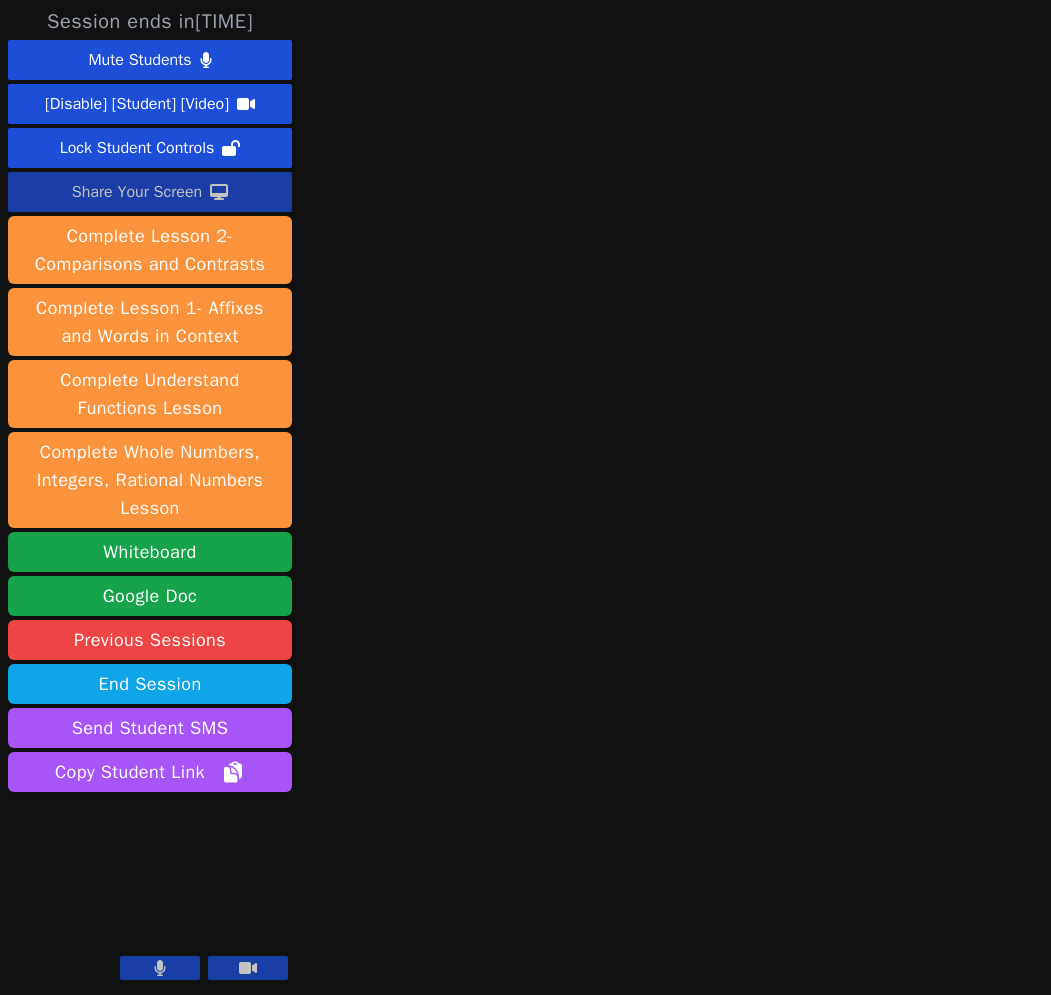 click 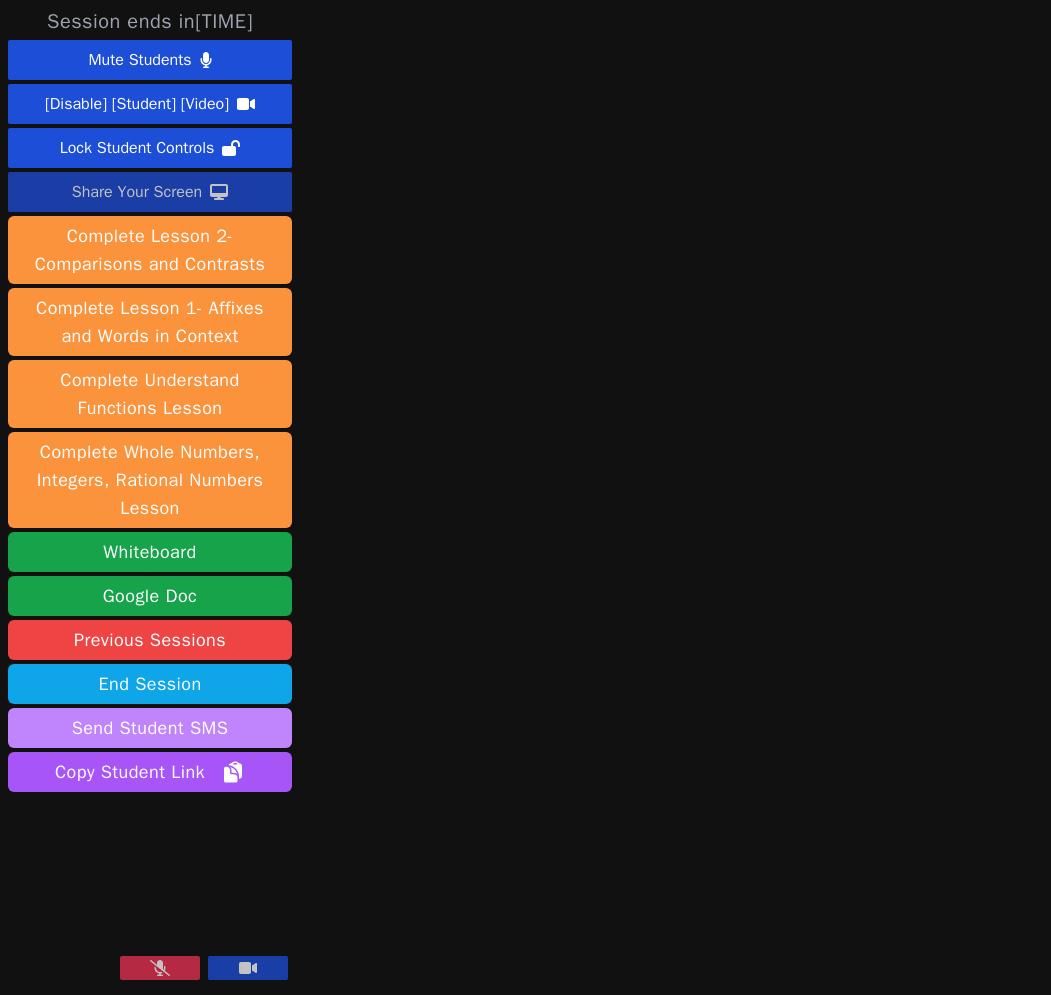 click on "Send Student SMS" at bounding box center (150, 728) 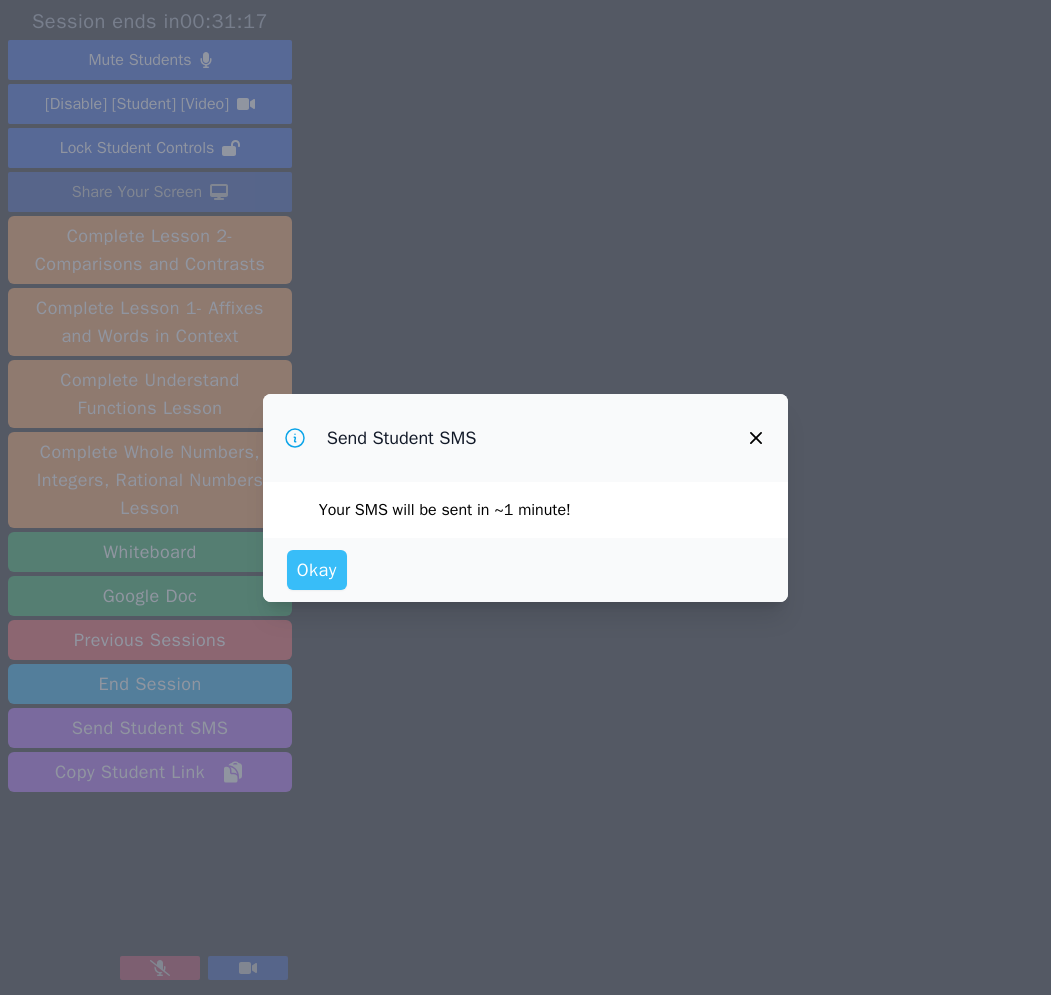 click on "Okay" at bounding box center [317, 570] 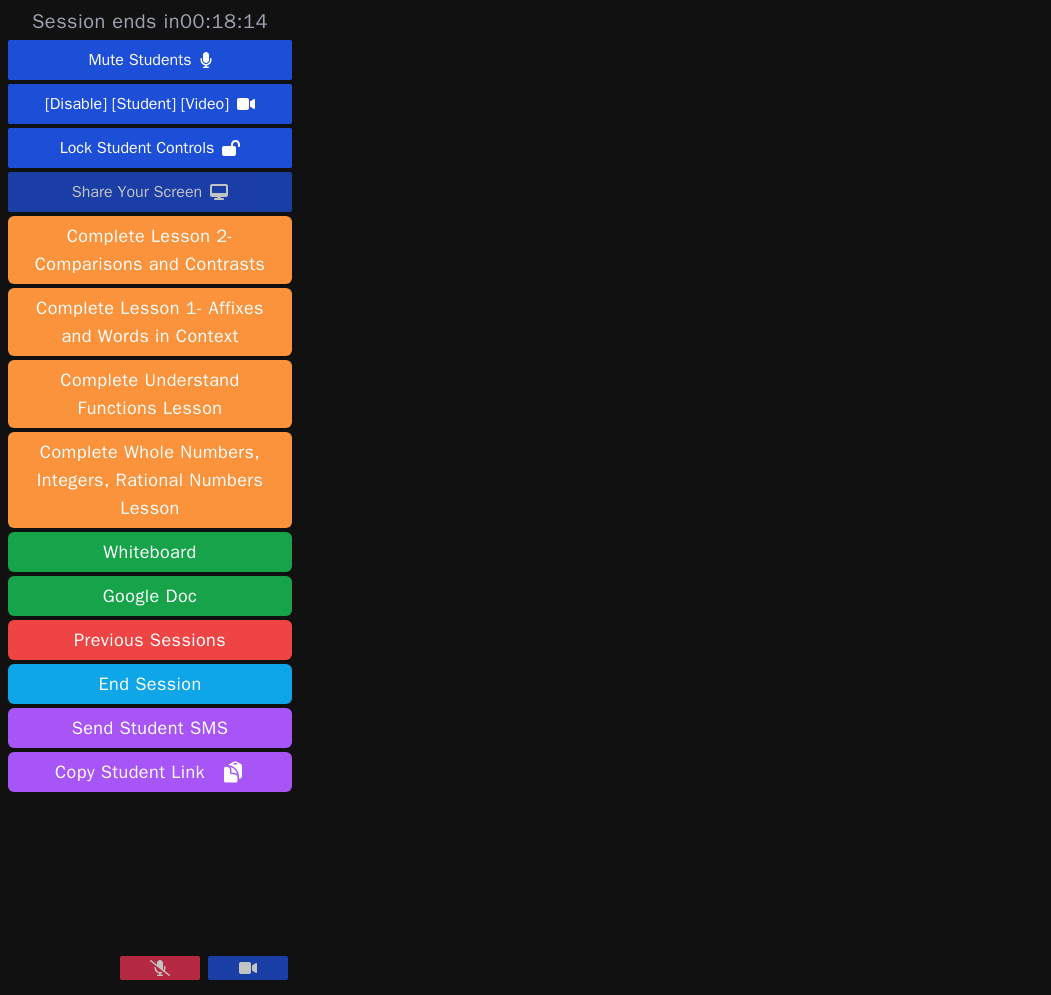 click 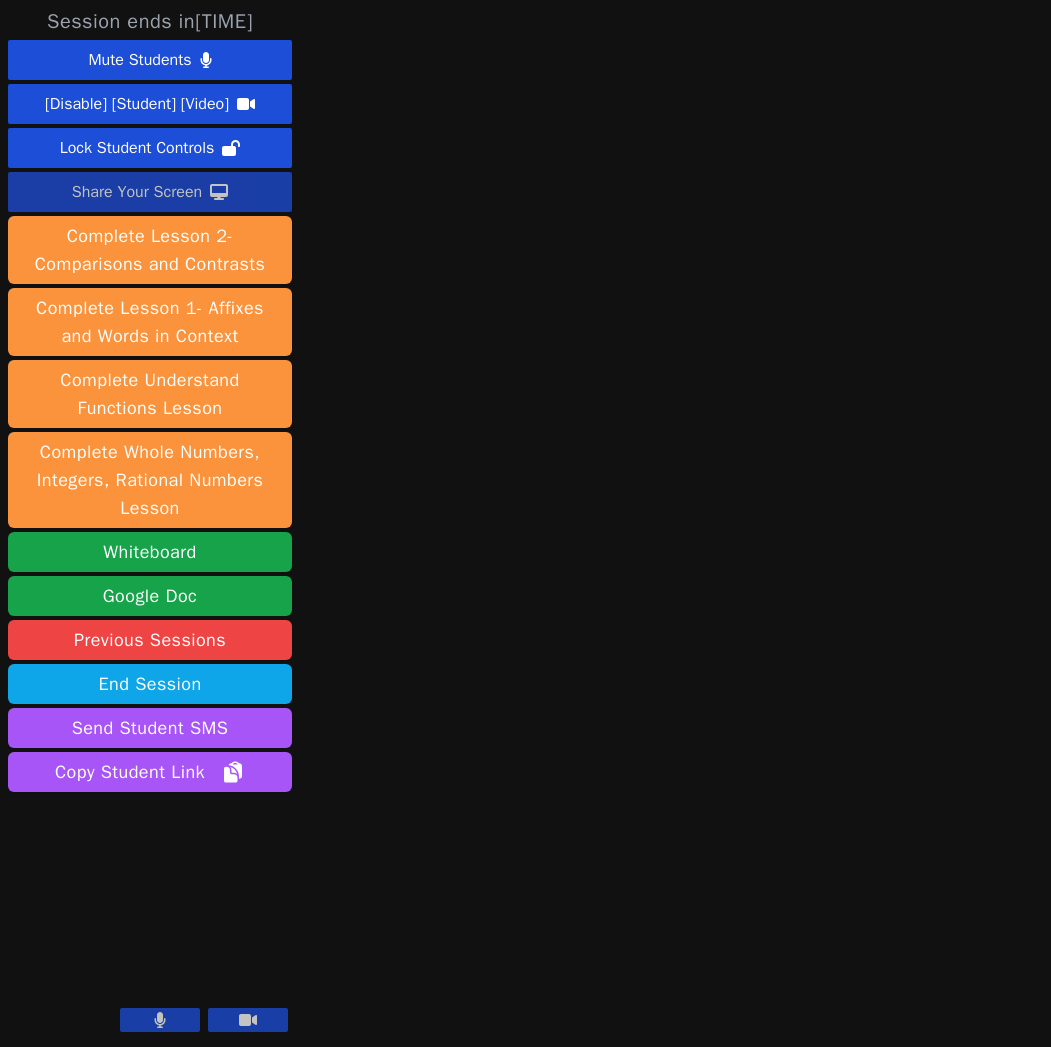 click 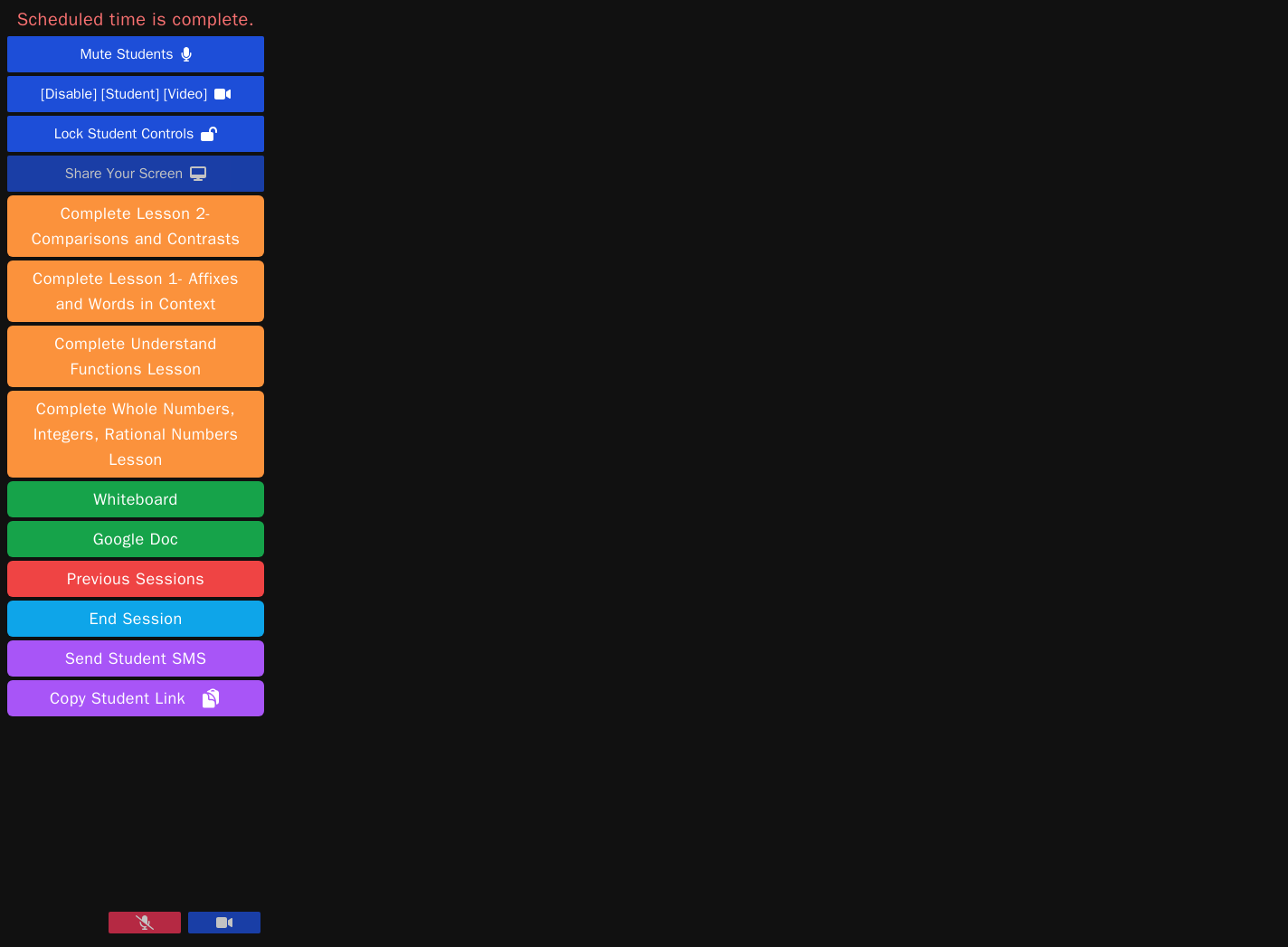 click at bounding box center (145, 923) 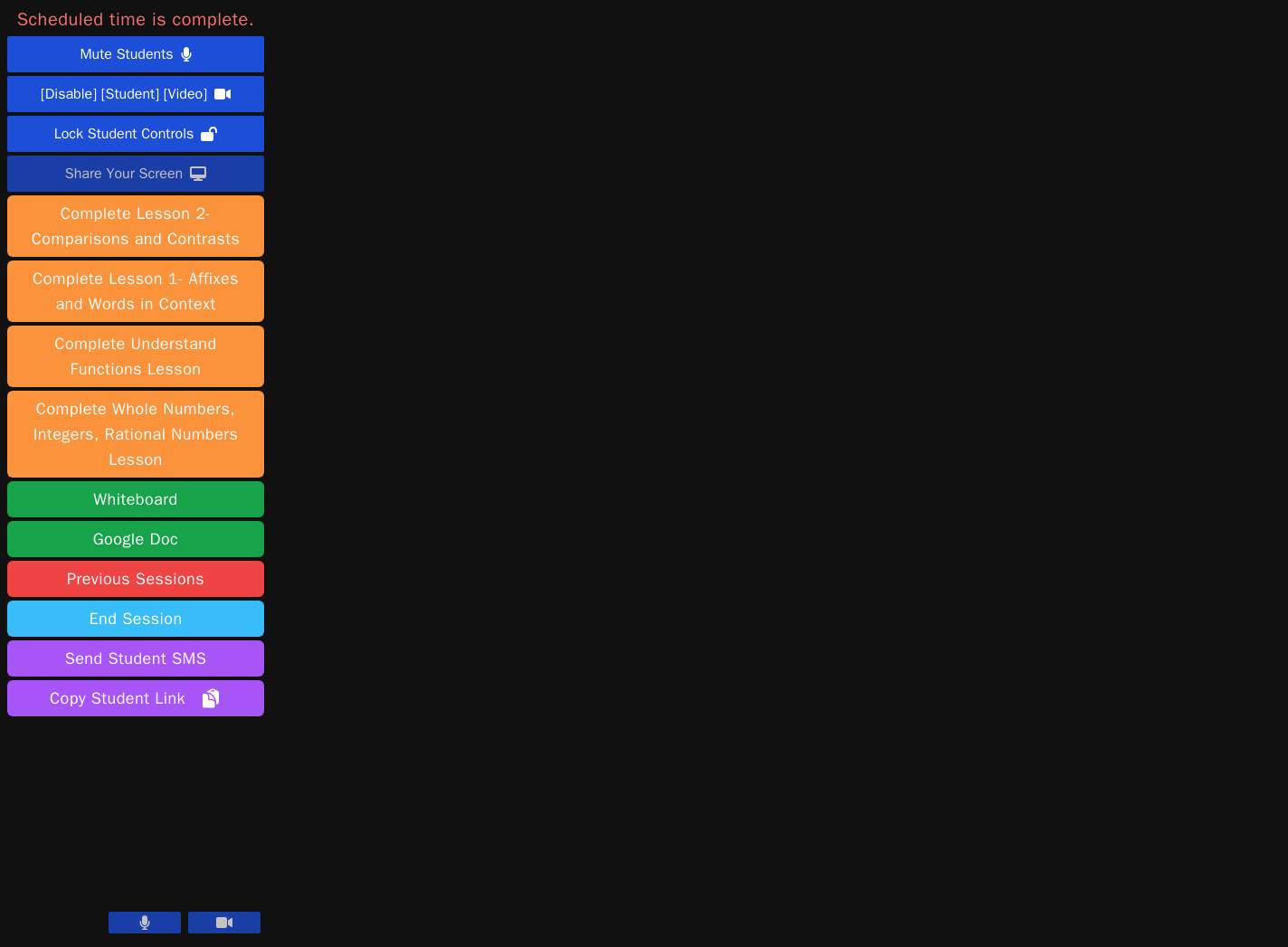 click on "End Session" at bounding box center [136, 619] 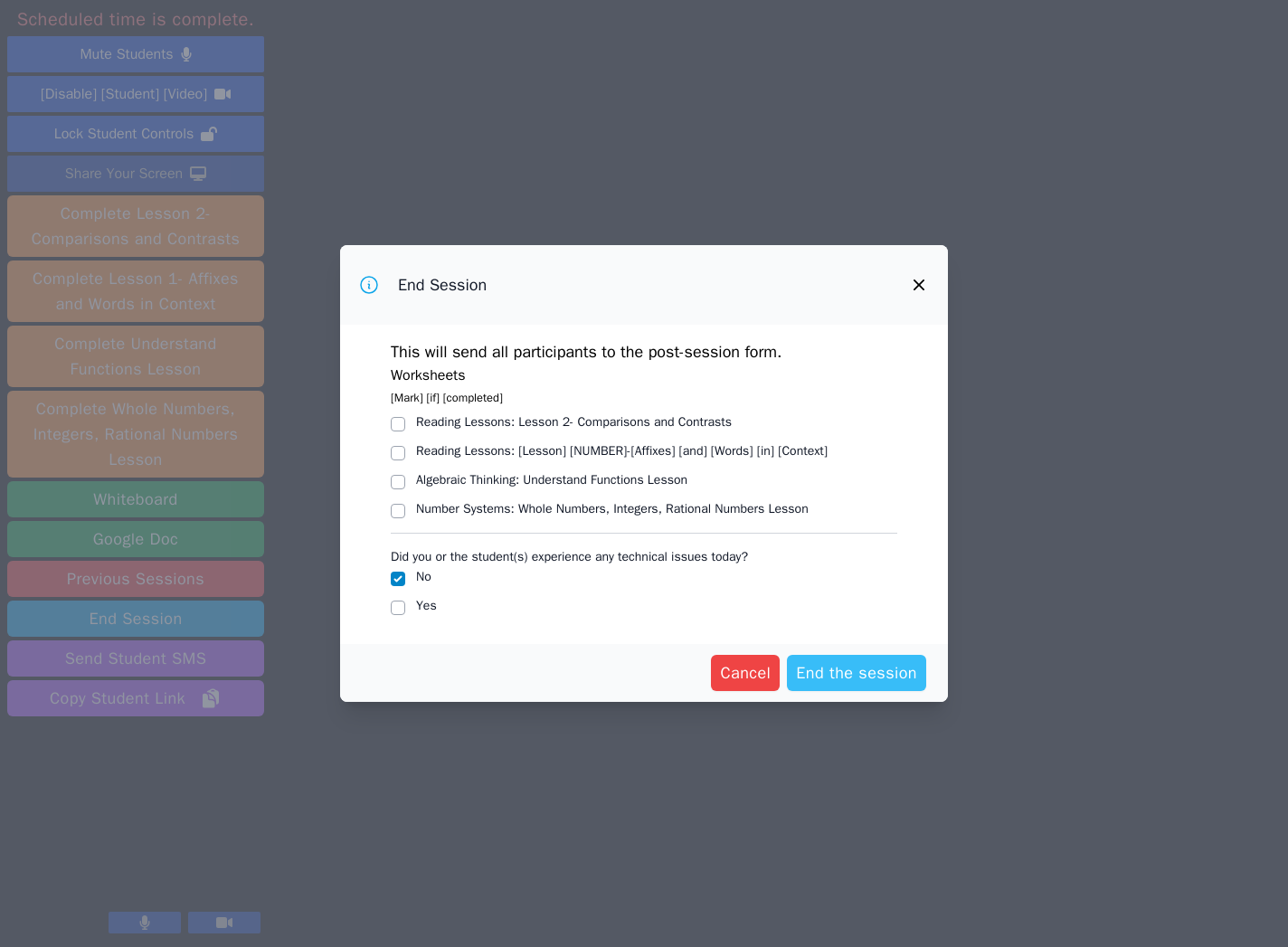 click on "End the session" at bounding box center [857, 673] 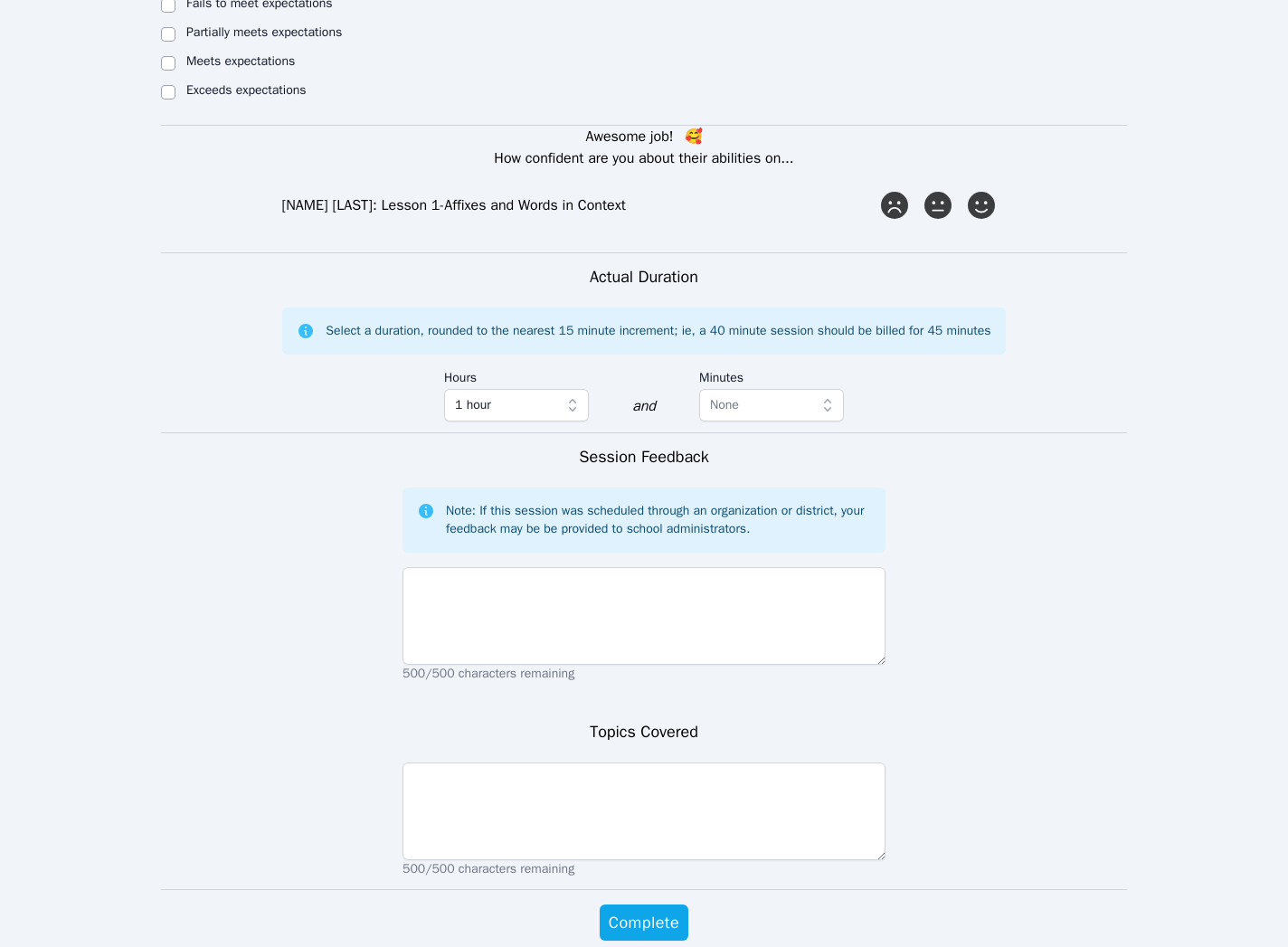 scroll, scrollTop: 918, scrollLeft: 0, axis: vertical 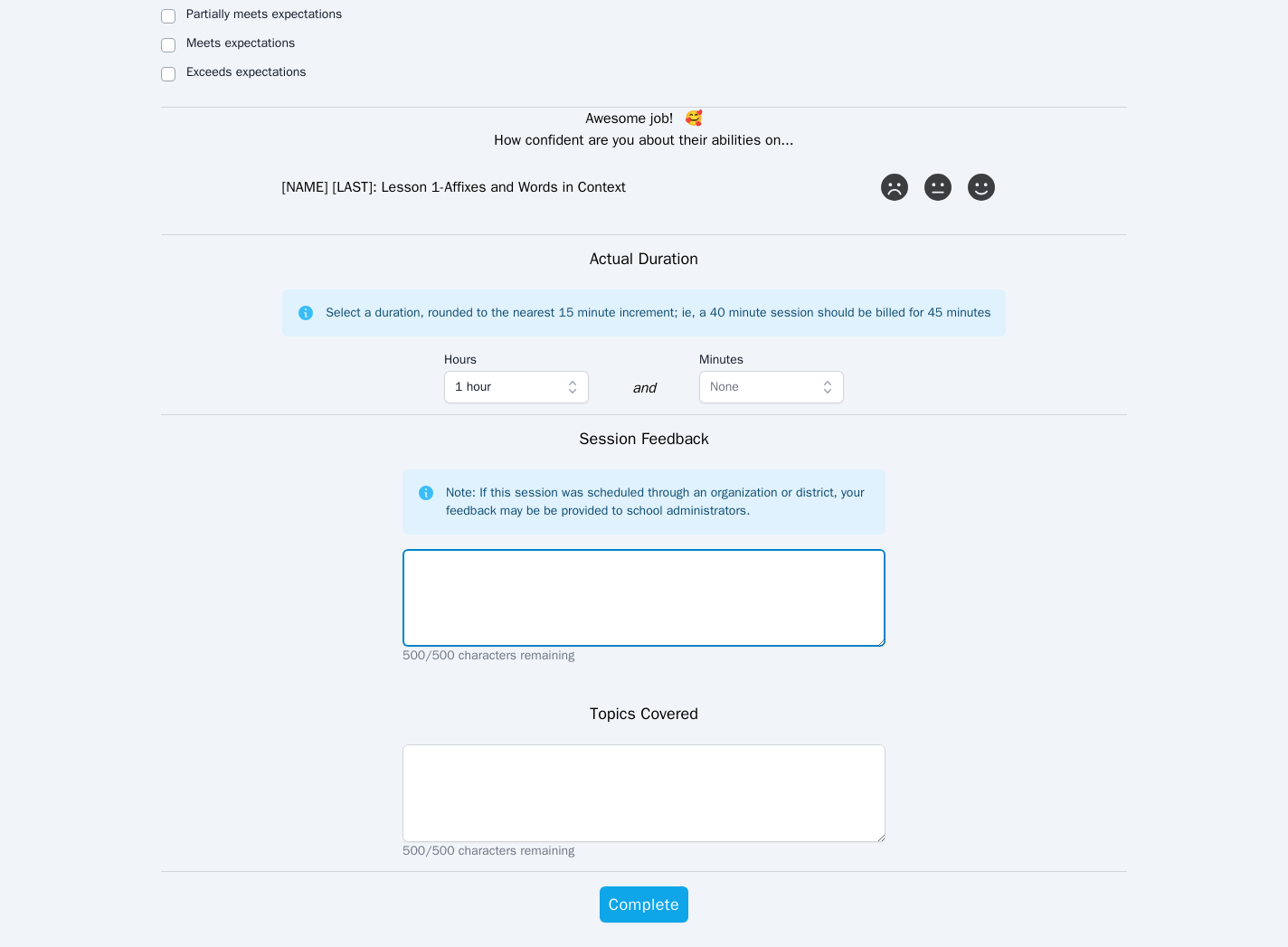 click at bounding box center (644, 598) 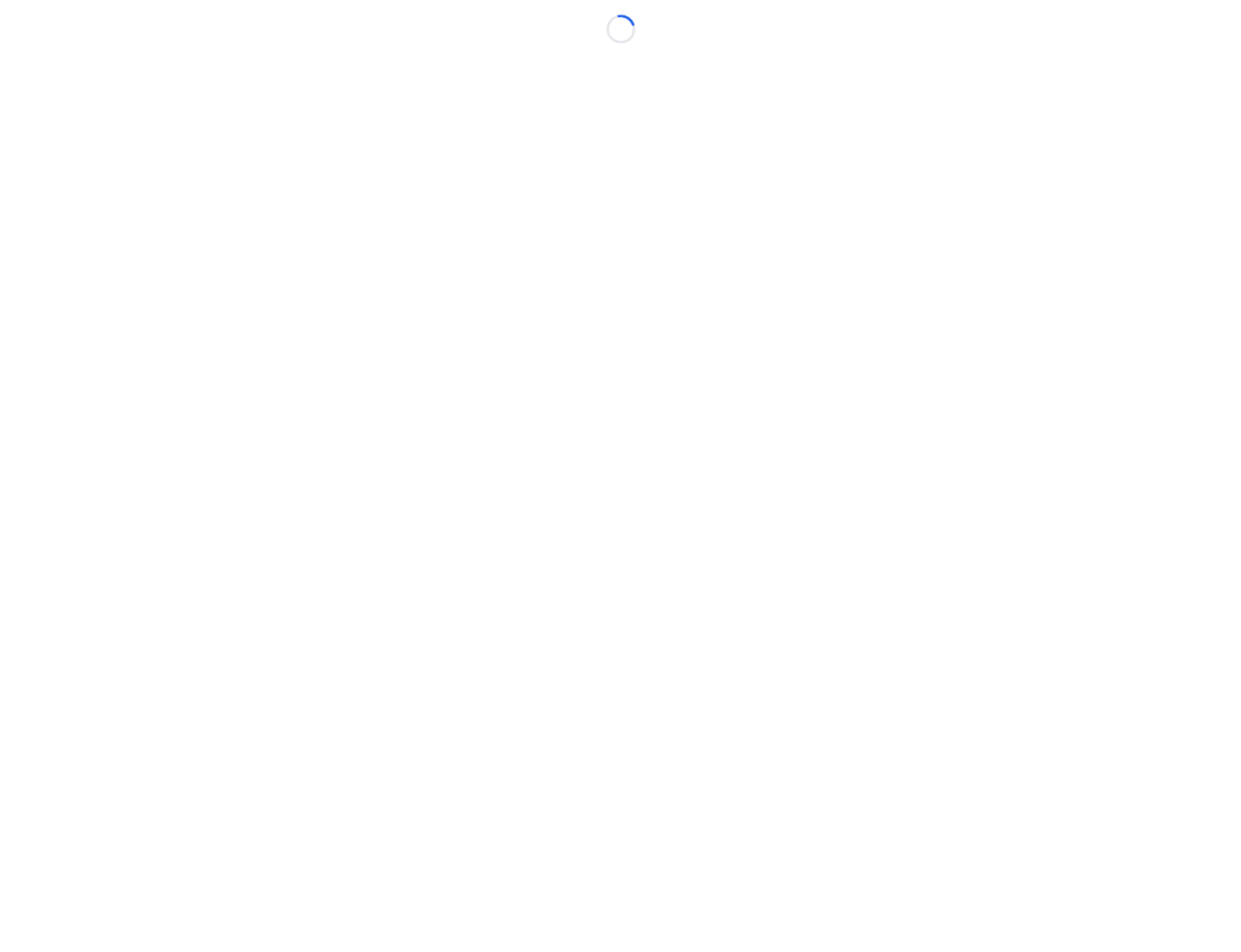 scroll, scrollTop: 0, scrollLeft: 0, axis: both 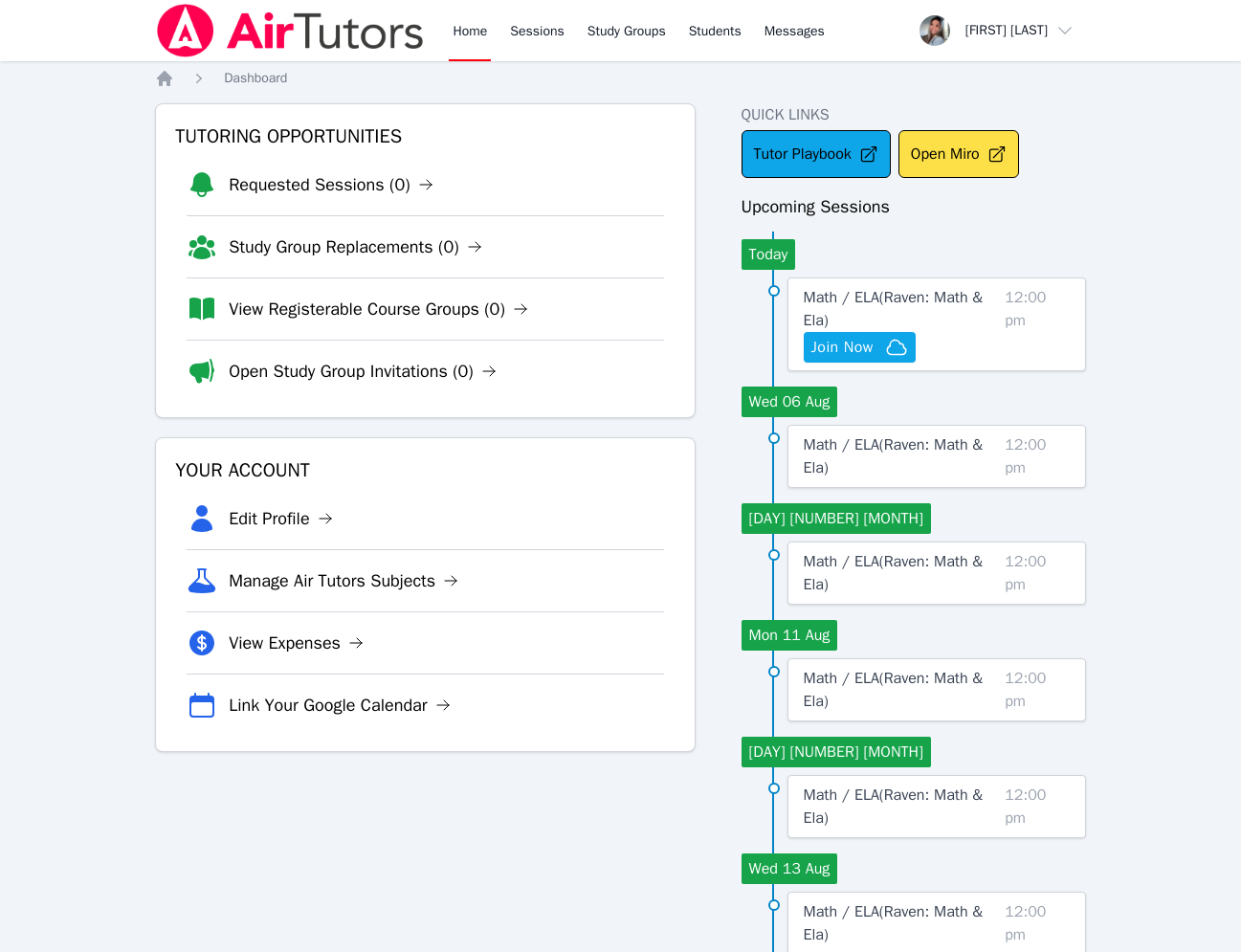 click on "View Registerable Course Groups (0)" at bounding box center [378, 309] 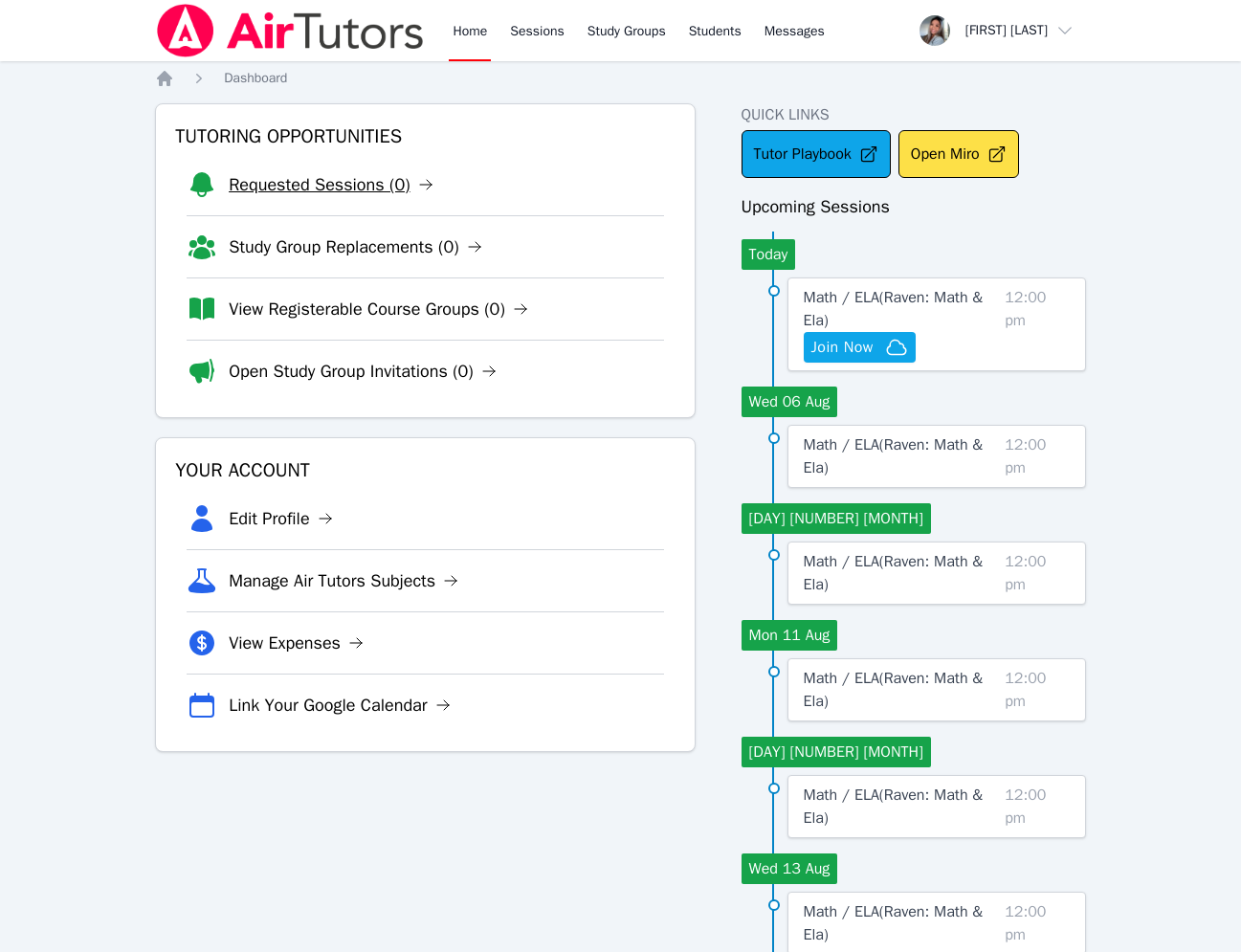 click on "Requested Sessions (0)" at bounding box center [330, 185] 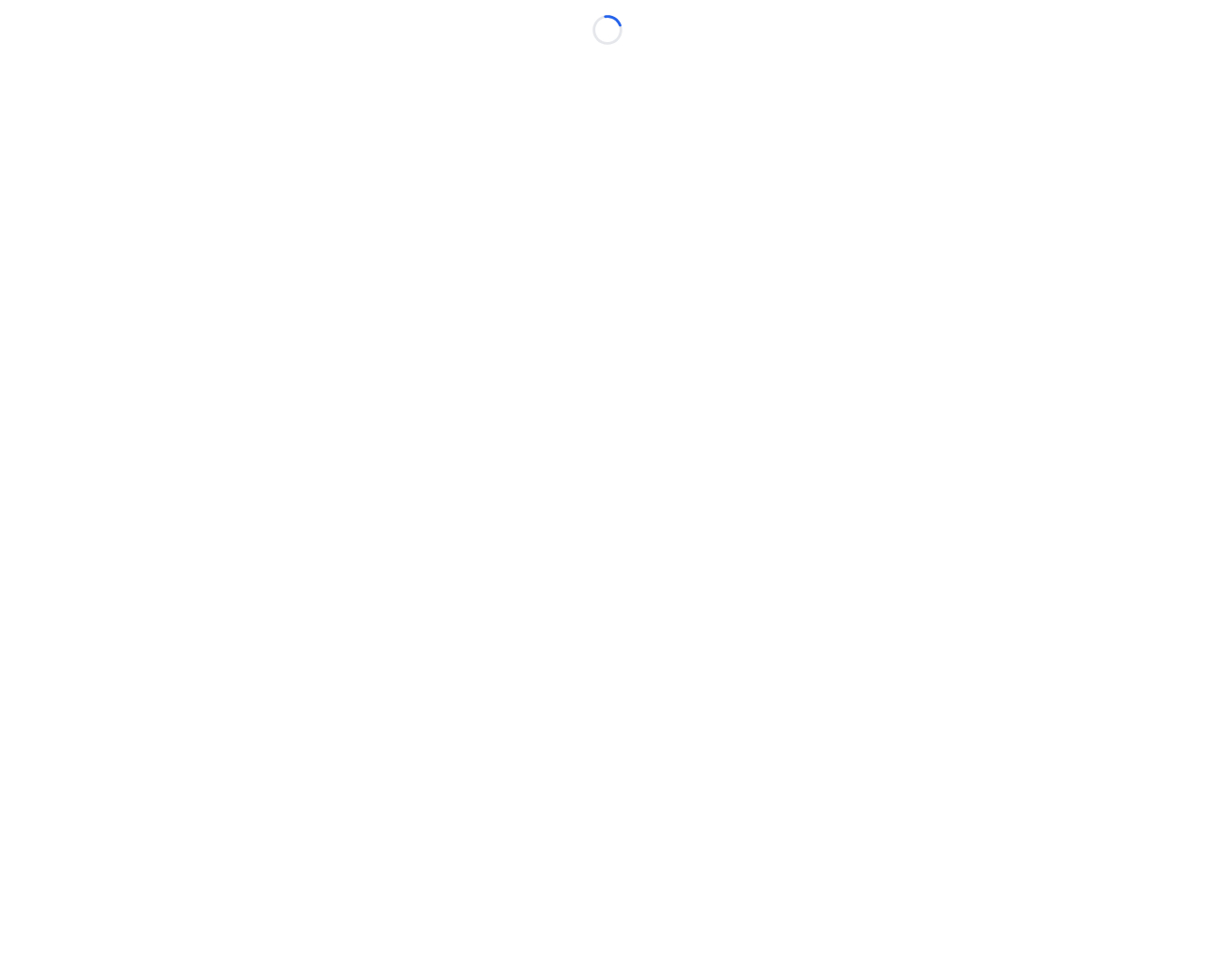 scroll, scrollTop: 0, scrollLeft: 0, axis: both 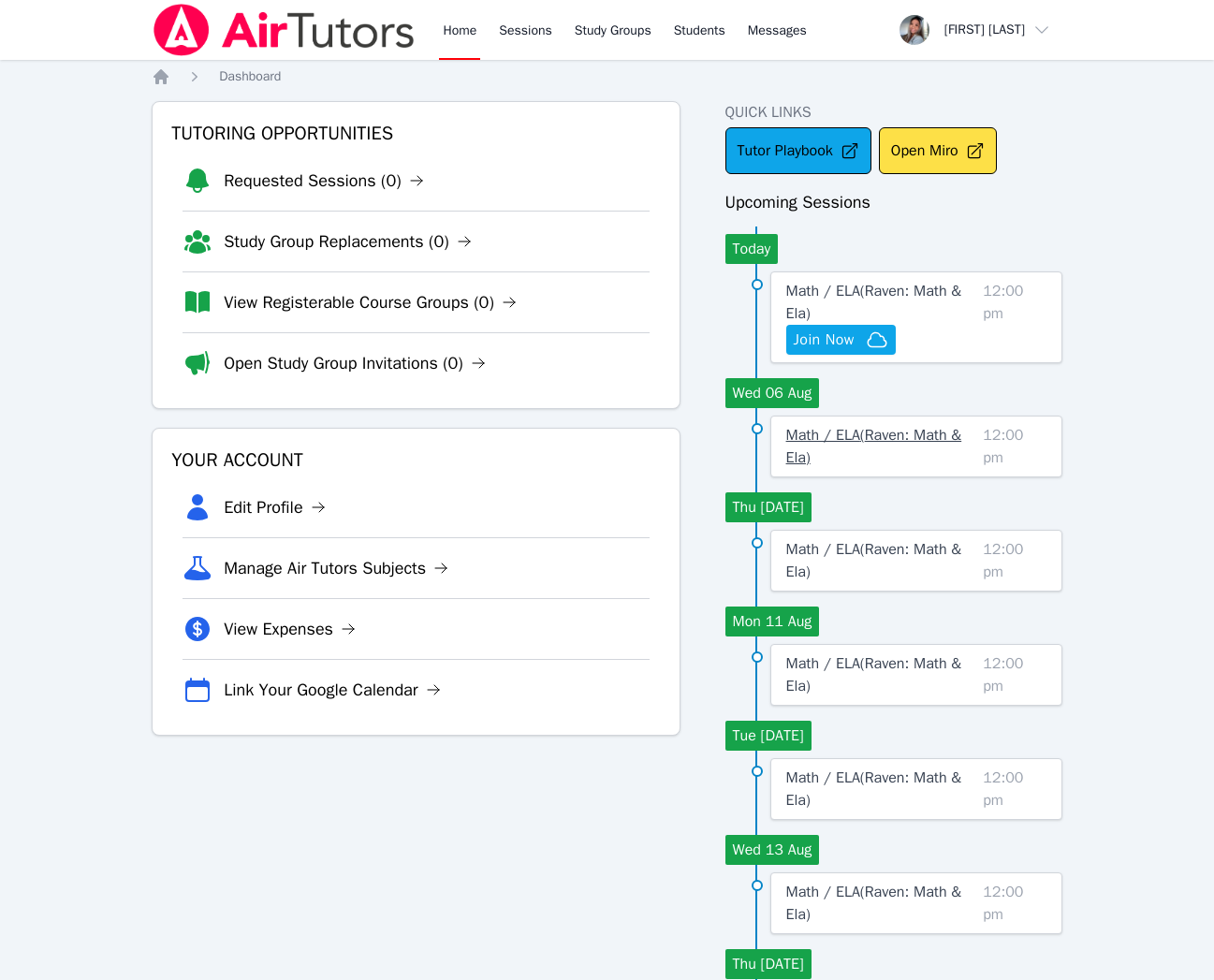 click on "Math / ELA  ( Raven: Math & Ela )" at bounding box center (874, 446) 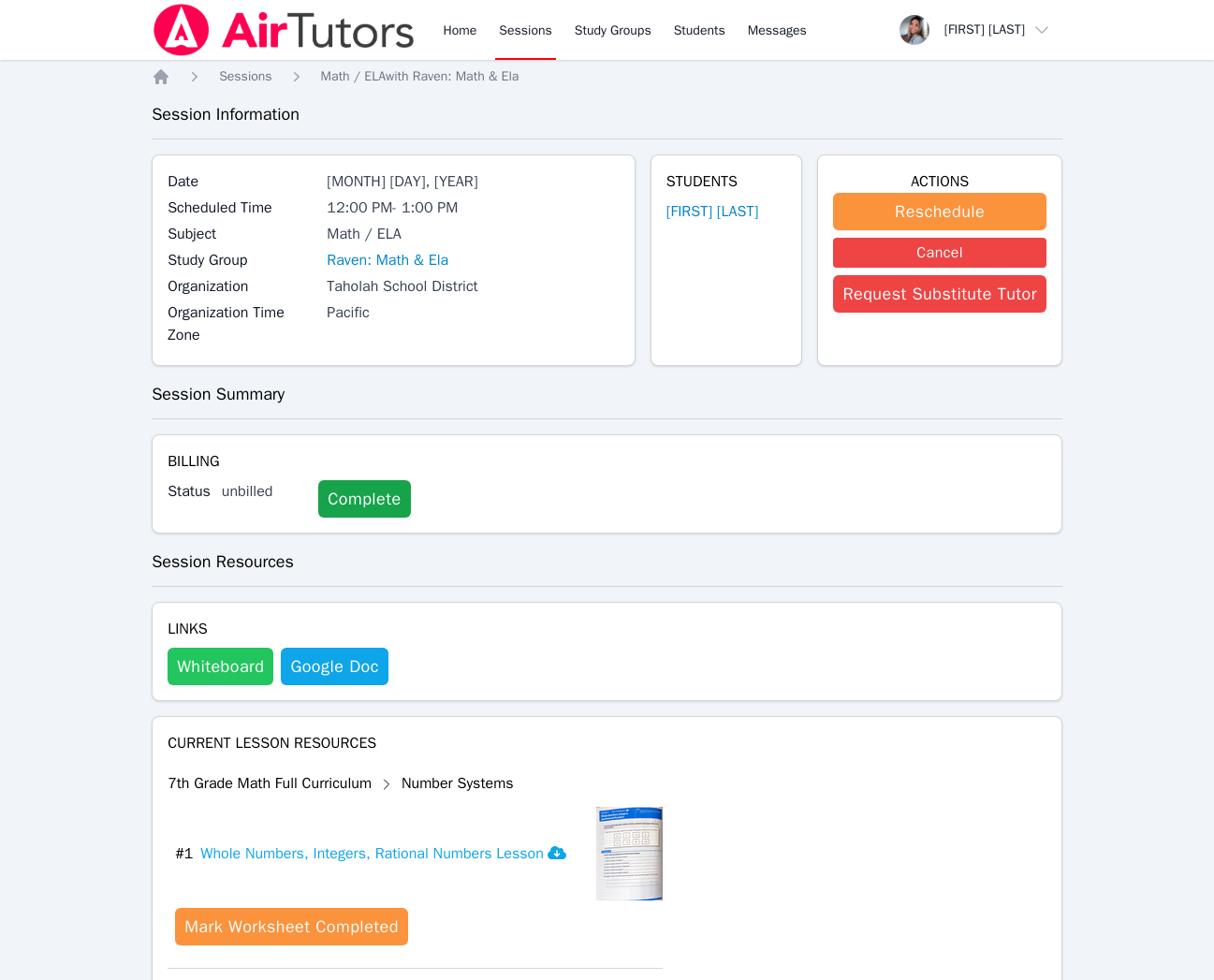 click on "Whiteboard" at bounding box center [220, 666] 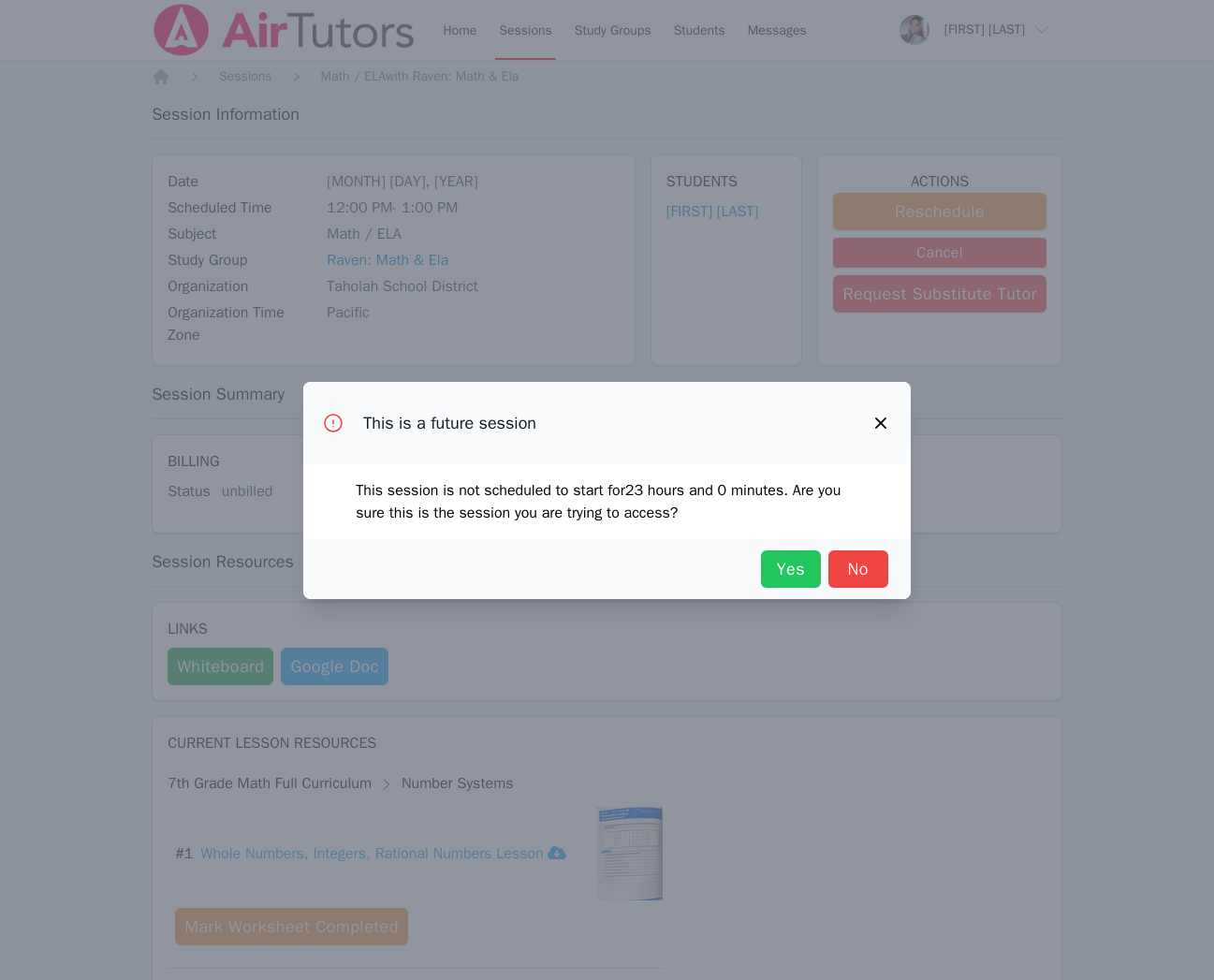 click on "Yes" at bounding box center (791, 569) 